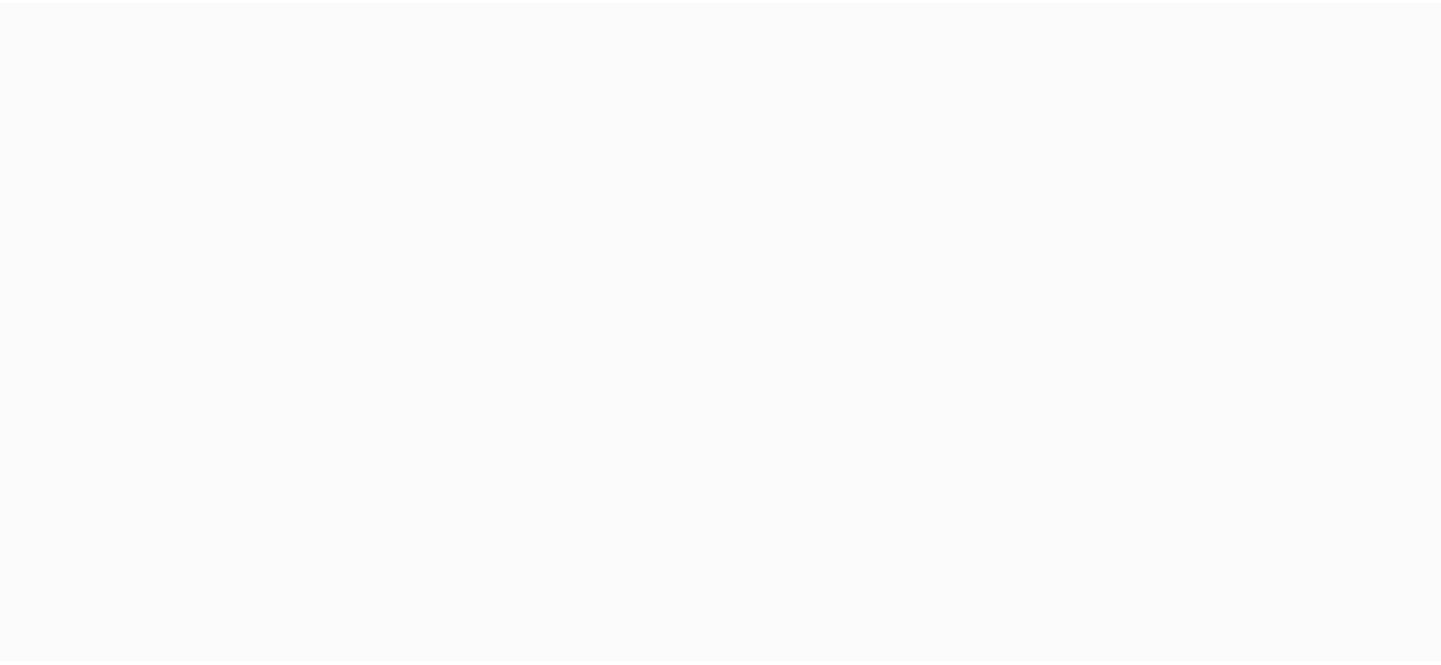scroll, scrollTop: 0, scrollLeft: 0, axis: both 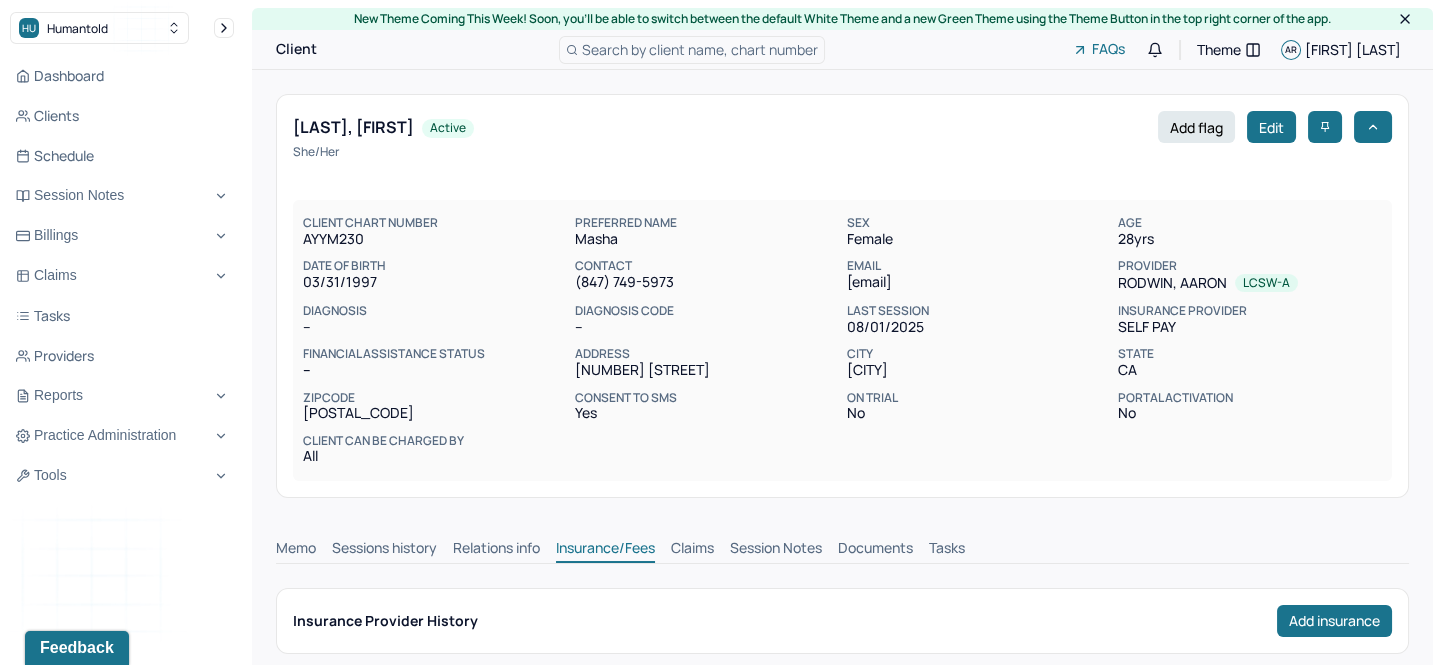 click on "Search by client name, chart number" at bounding box center [700, 49] 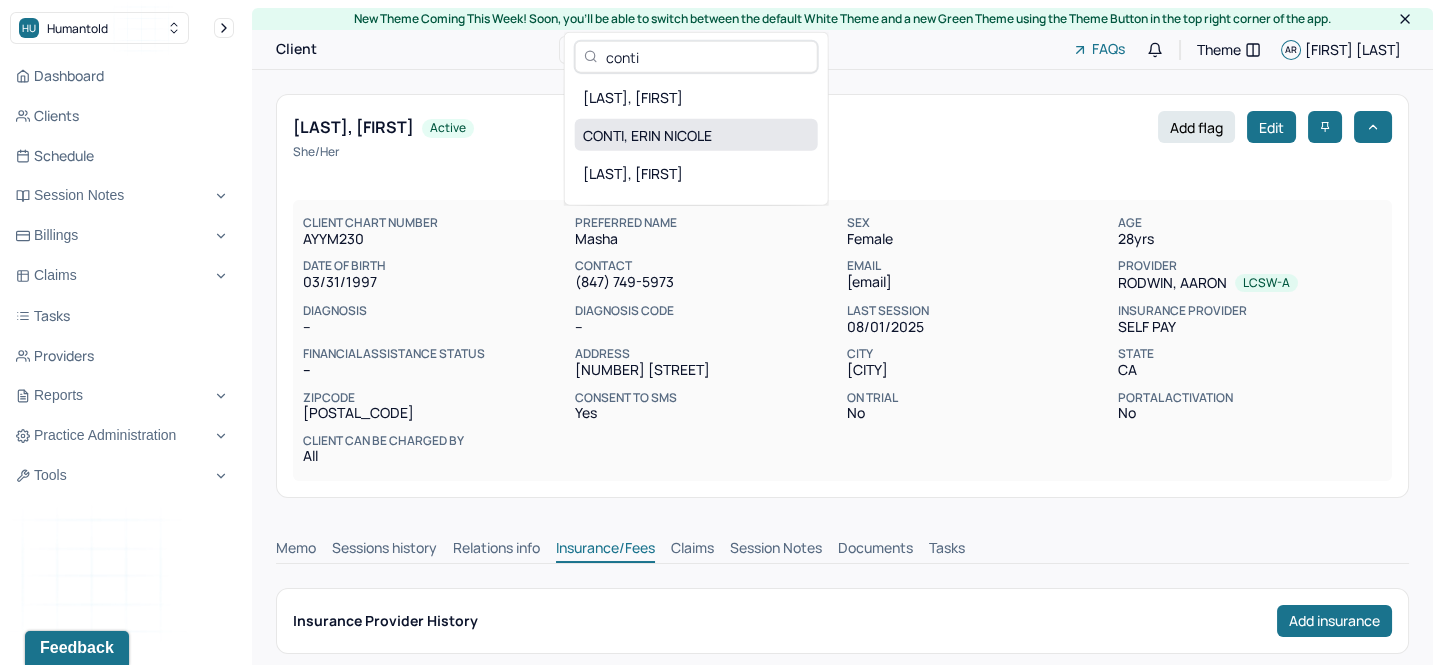 type on "conti" 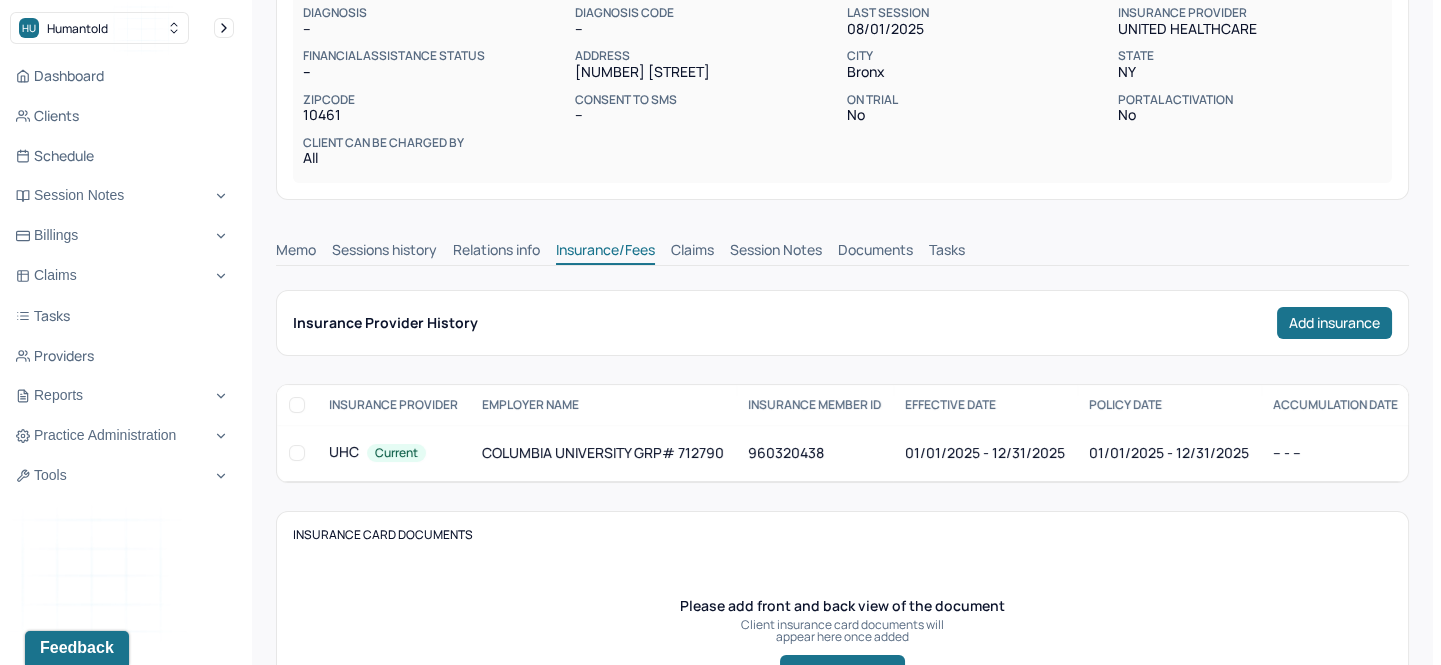 scroll, scrollTop: 272, scrollLeft: 0, axis: vertical 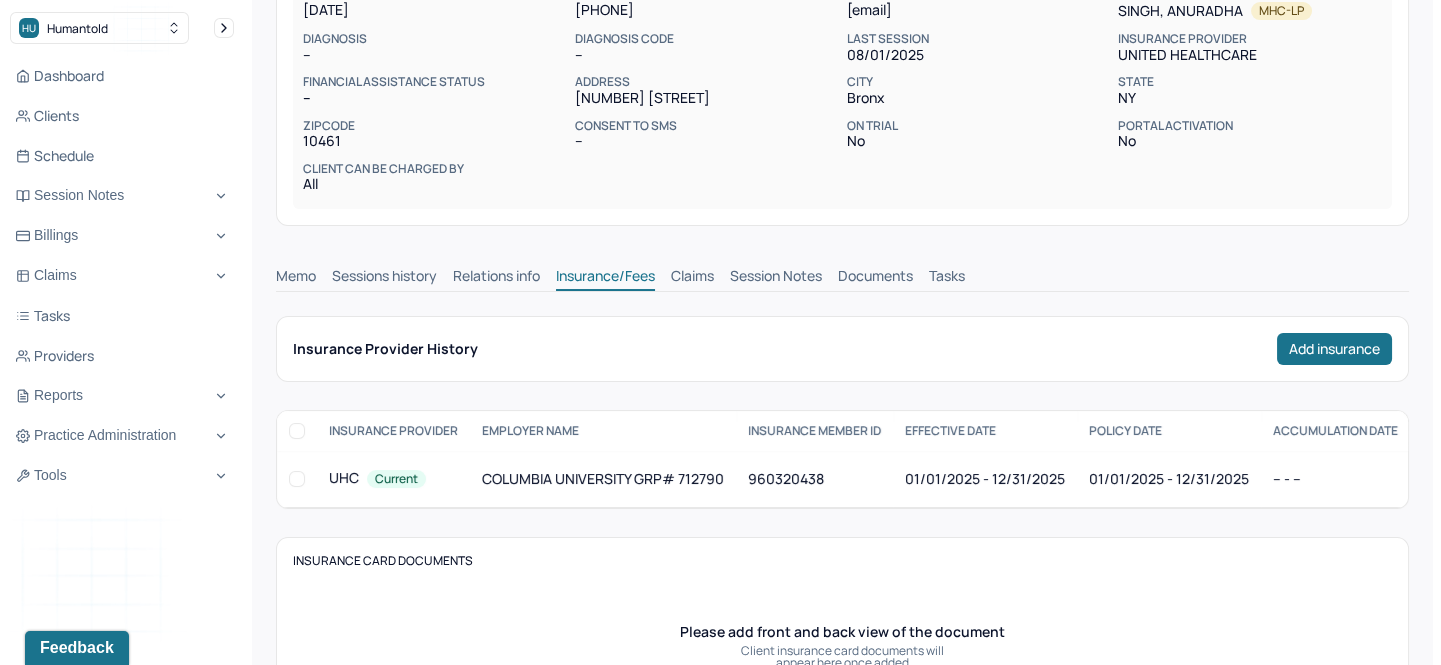 click on "Session Notes" at bounding box center [776, 278] 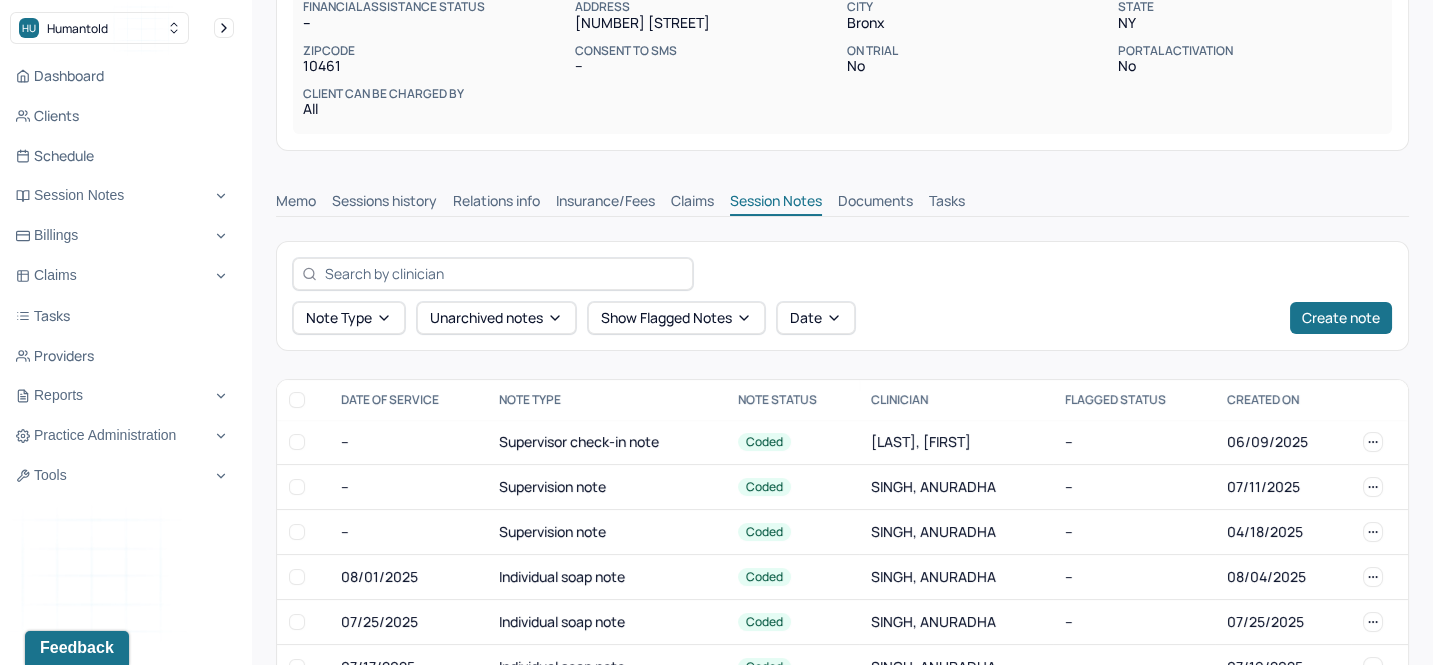 scroll, scrollTop: 272, scrollLeft: 0, axis: vertical 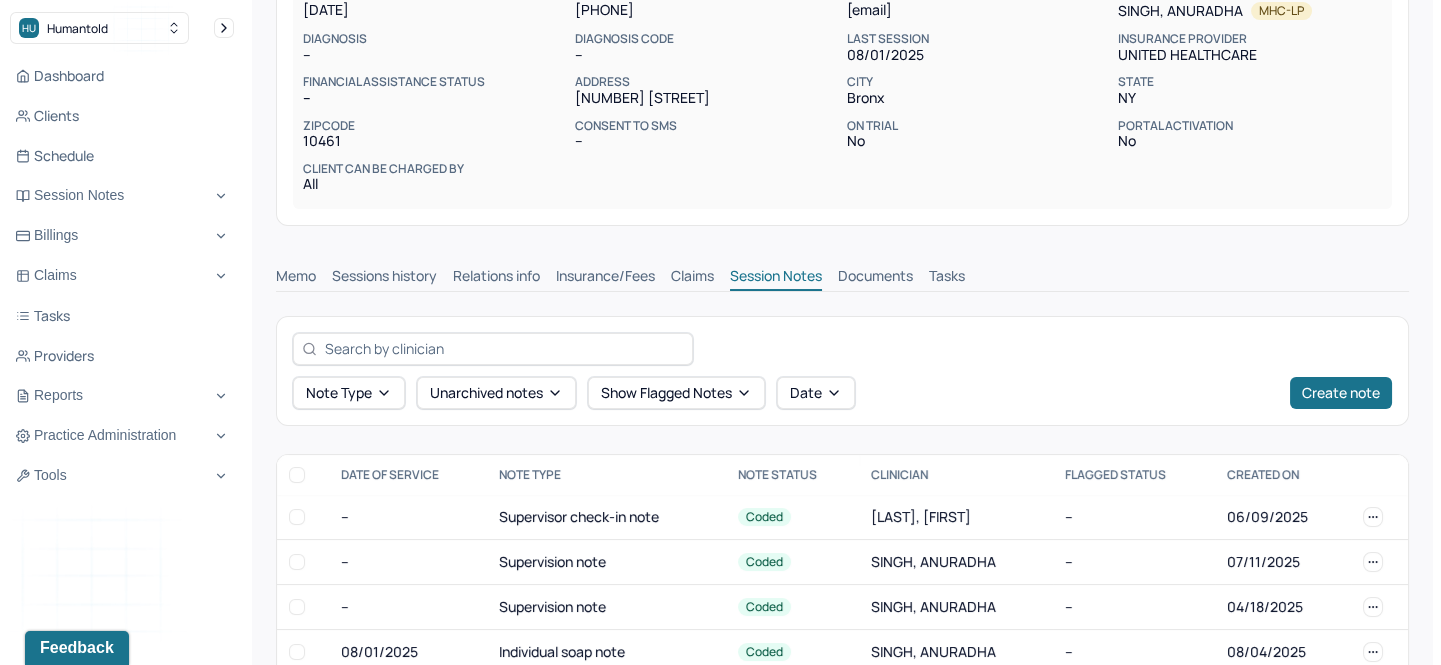 click on "Claims" at bounding box center [692, 278] 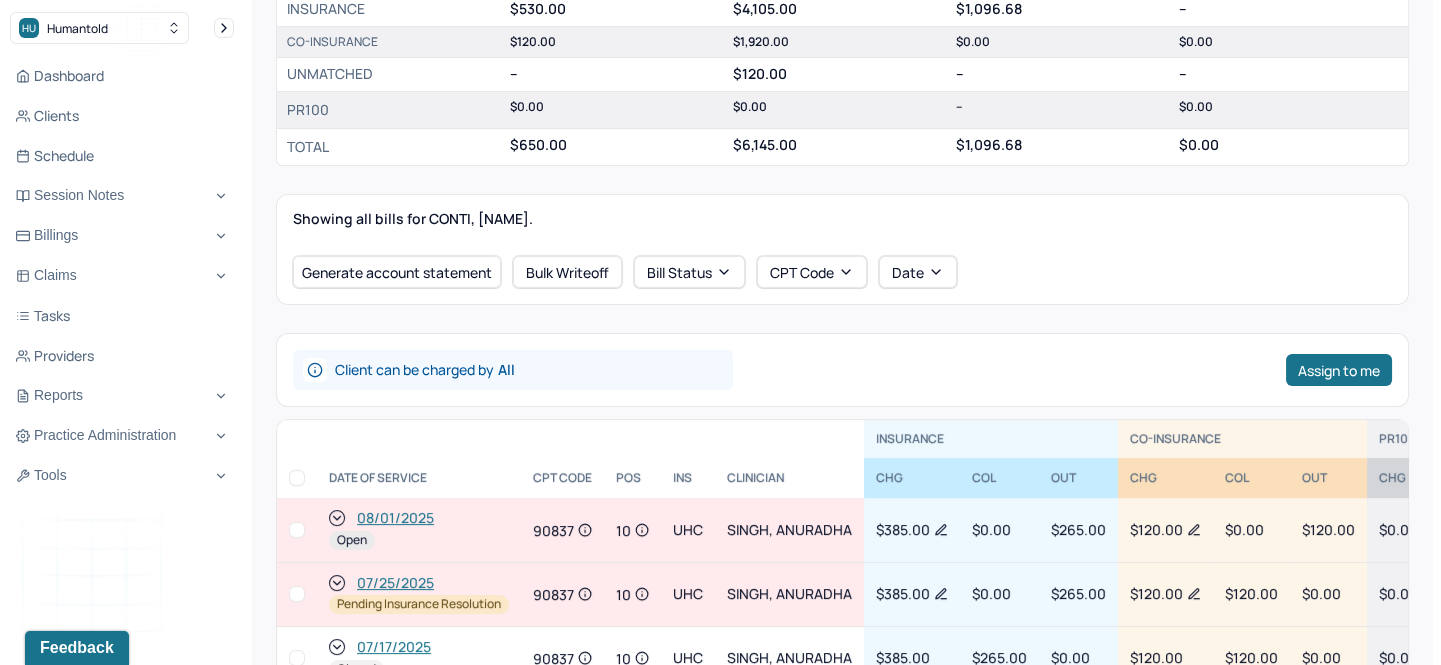scroll, scrollTop: 727, scrollLeft: 0, axis: vertical 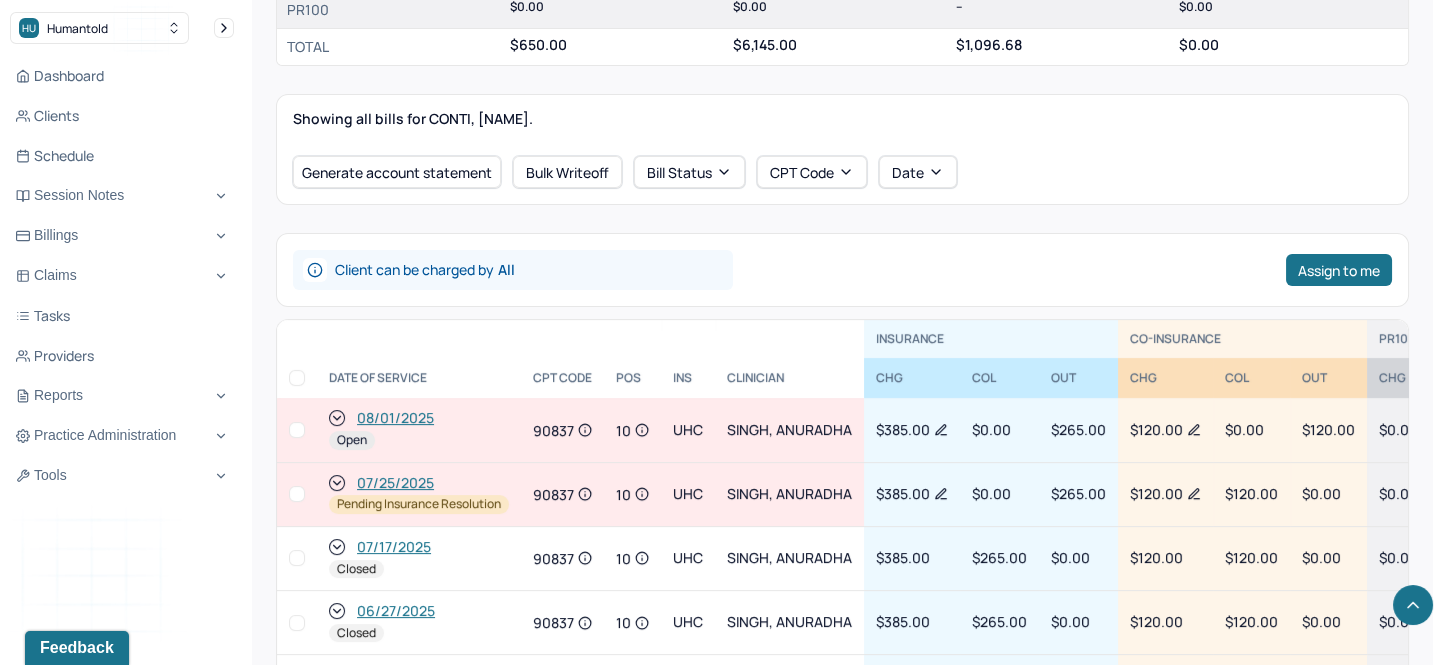 click 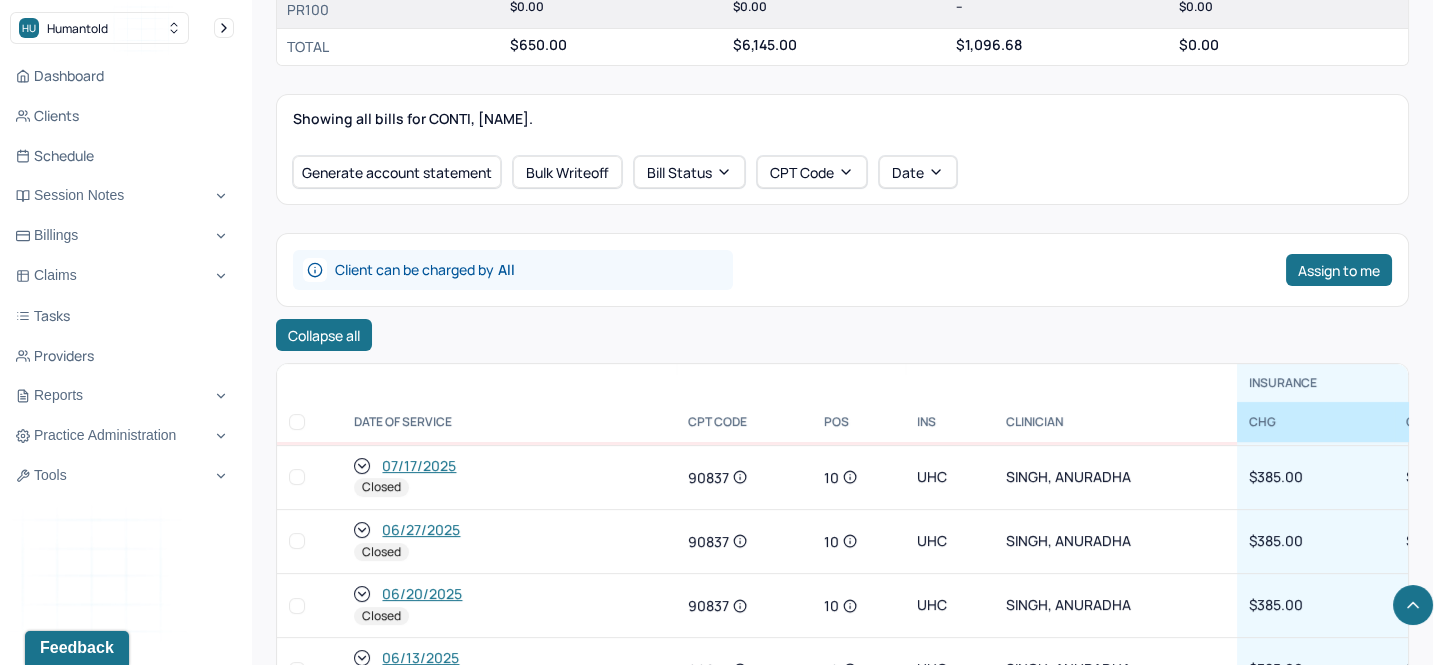 scroll, scrollTop: 0, scrollLeft: 0, axis: both 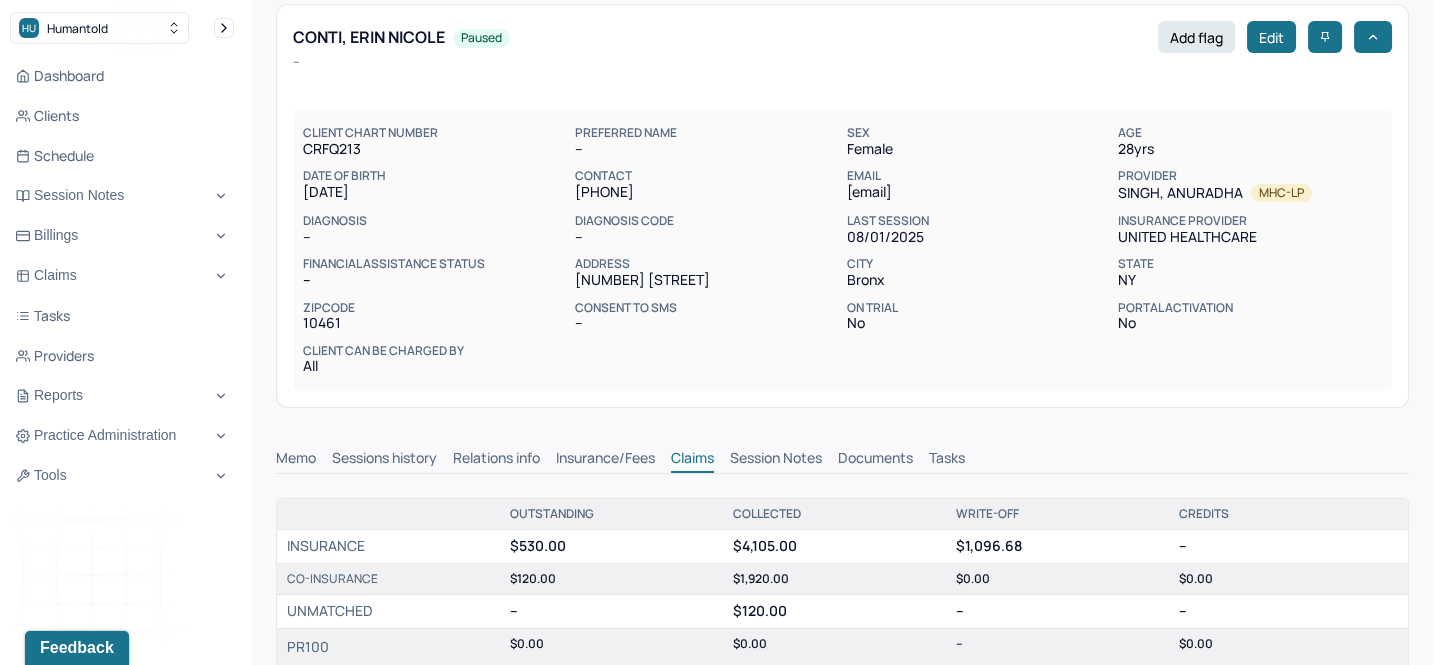 click on "Session Notes" at bounding box center (776, 460) 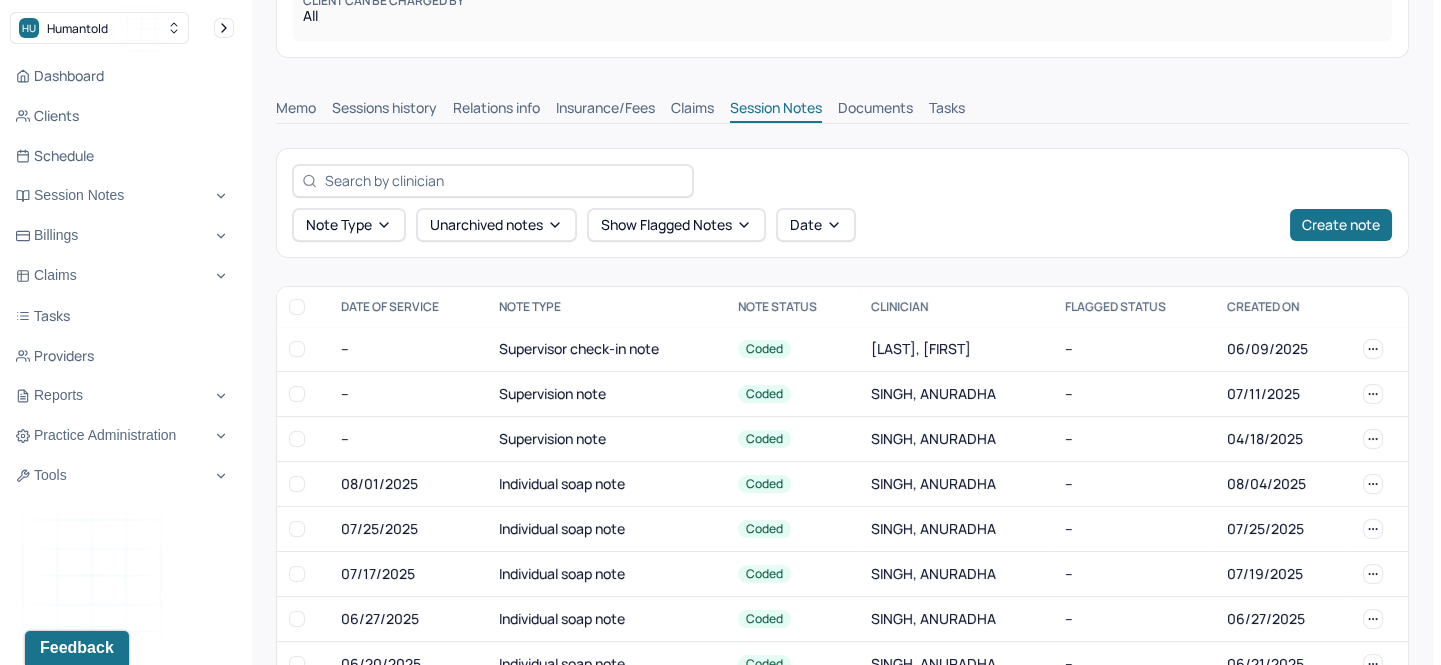 scroll, scrollTop: 454, scrollLeft: 0, axis: vertical 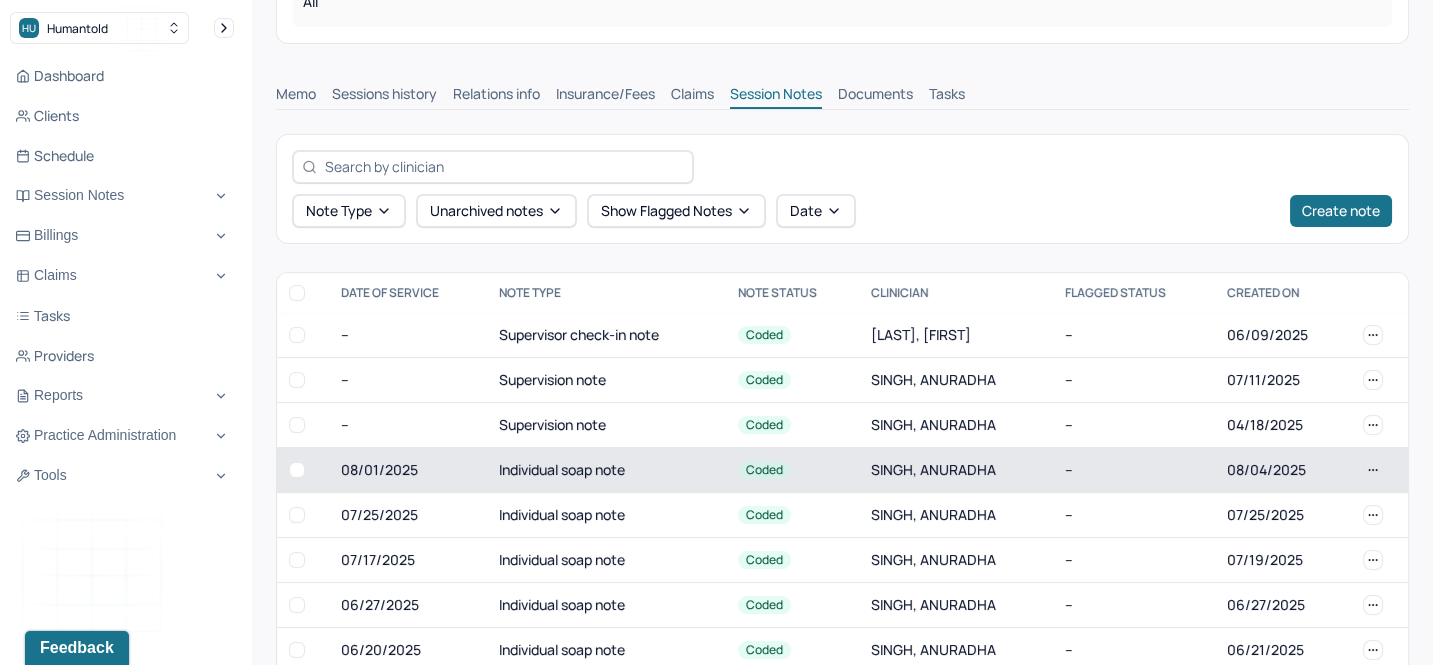 click on "SINGH, ANURADHA" at bounding box center (955, 469) 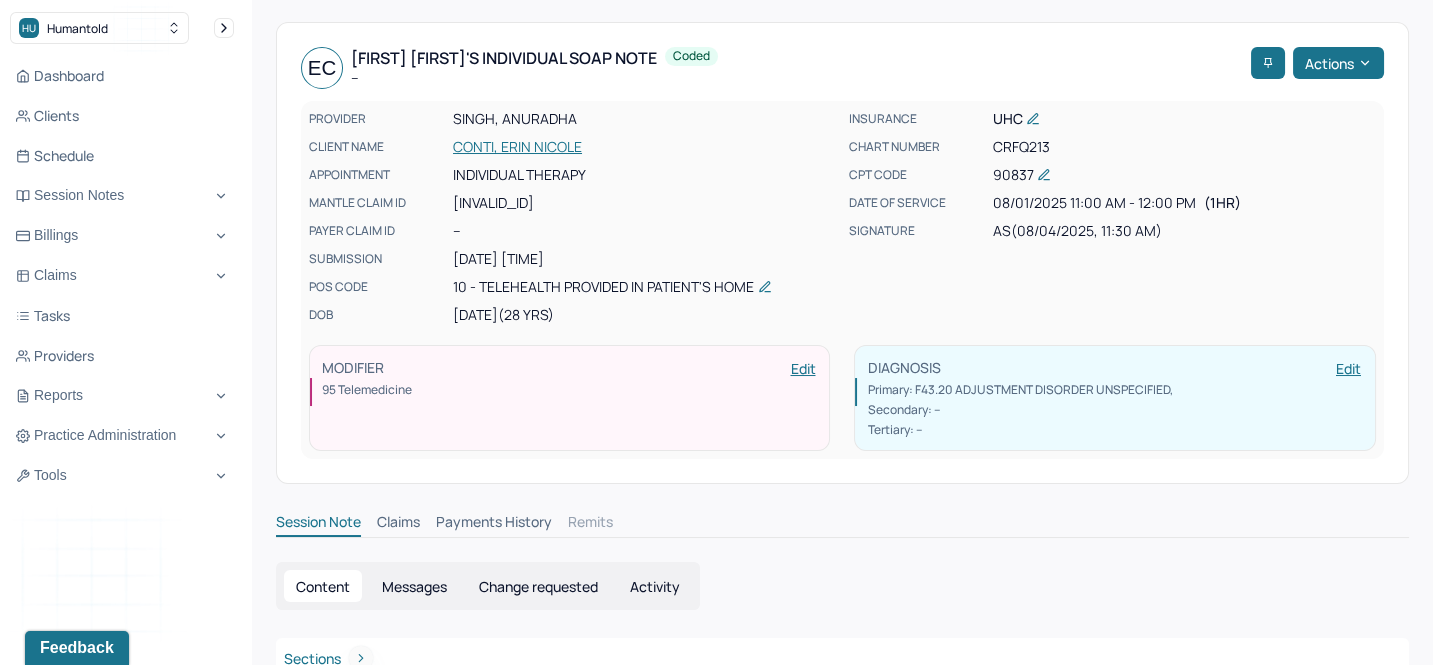 scroll, scrollTop: 0, scrollLeft: 0, axis: both 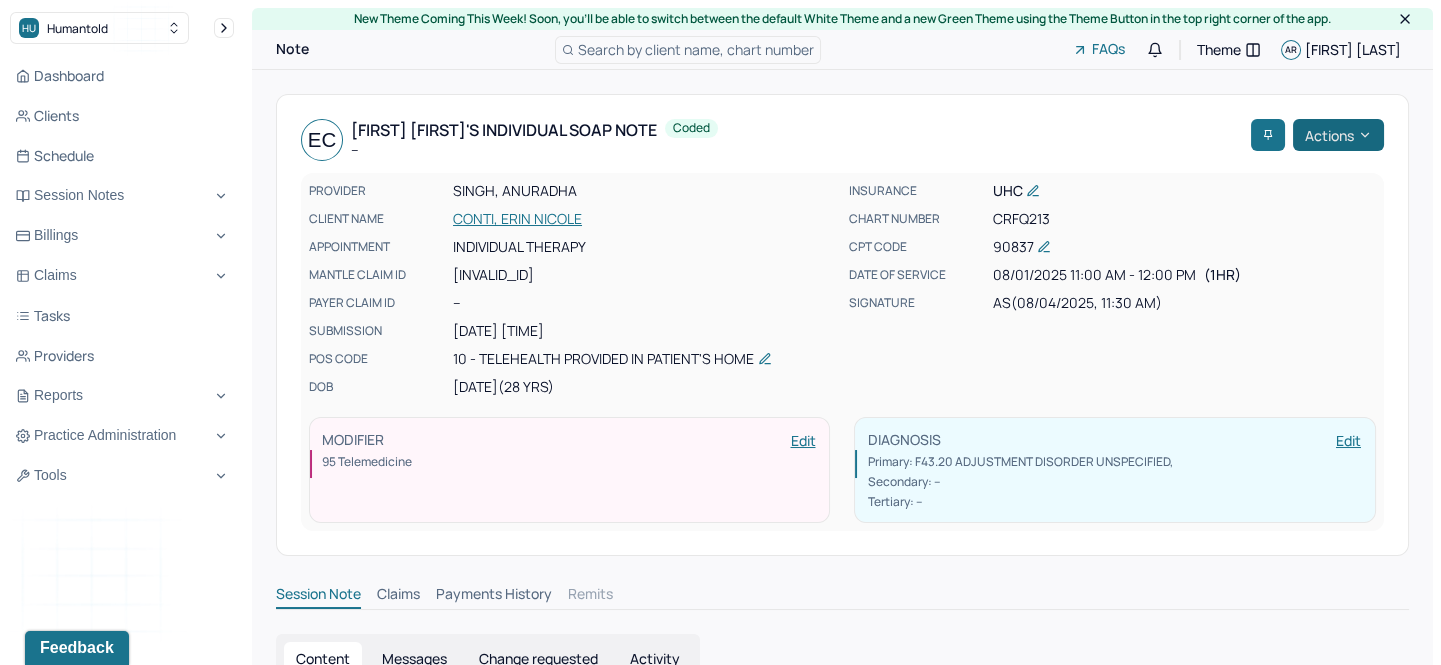 click 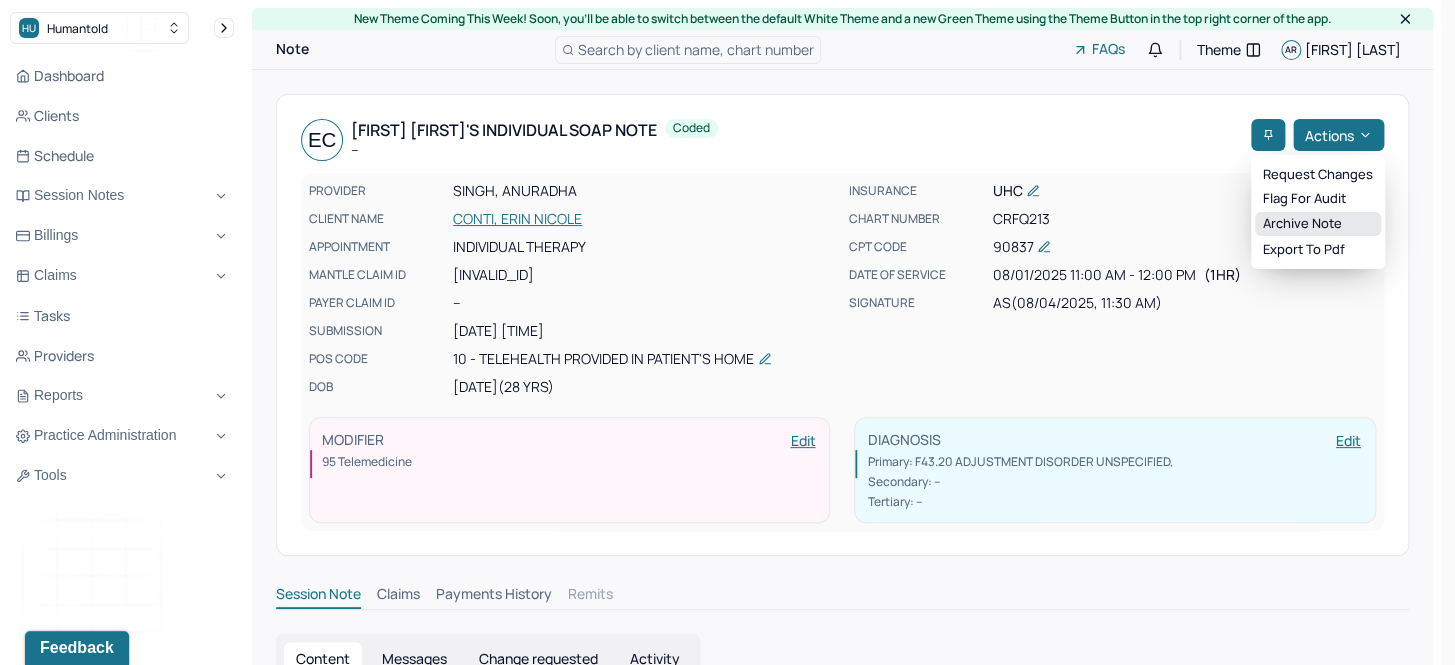 click on "Archive note" at bounding box center [1318, 224] 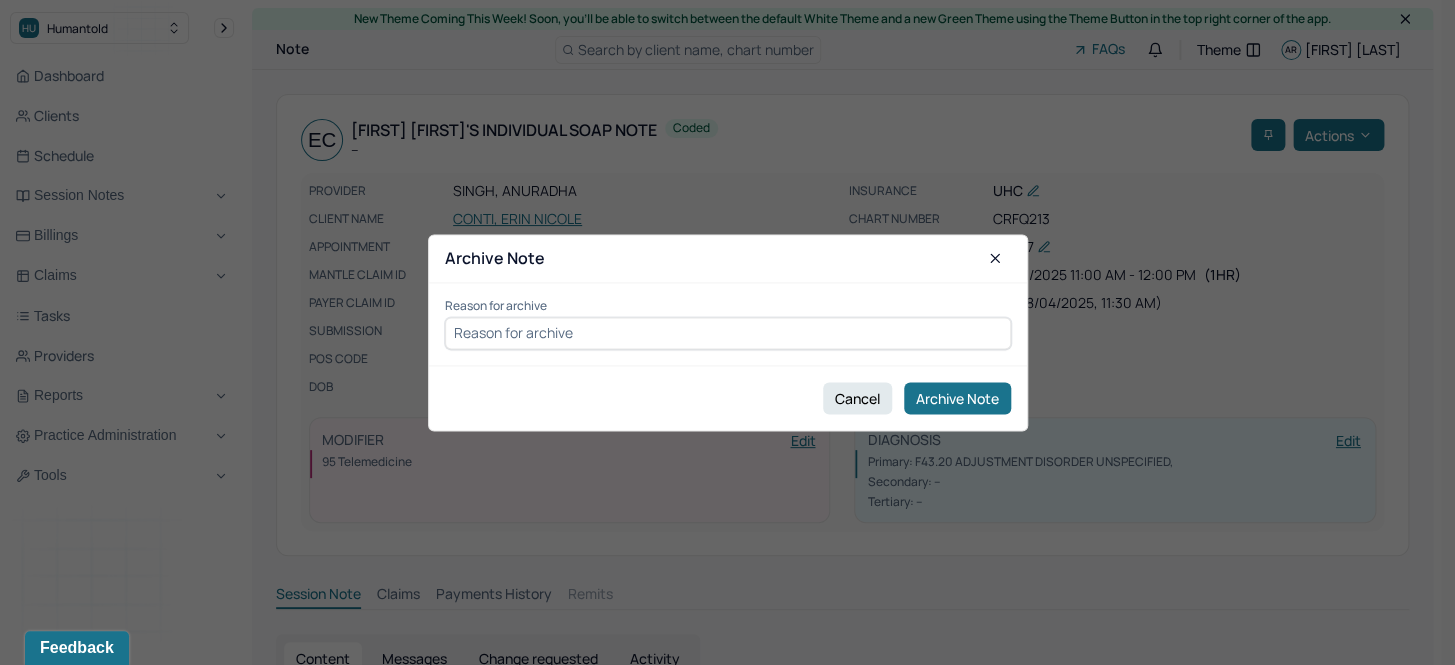 click at bounding box center (728, 333) 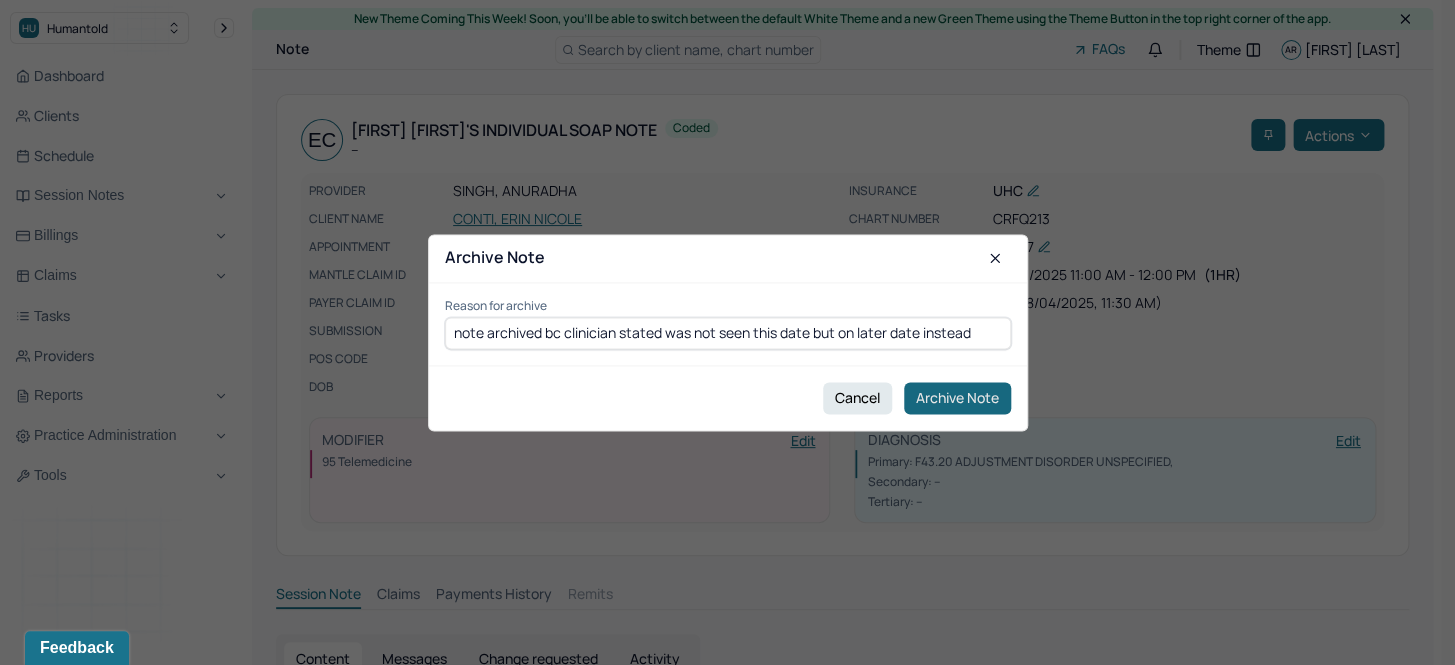 type on "note archived bc clinician stated was not seen this date but on later date instead" 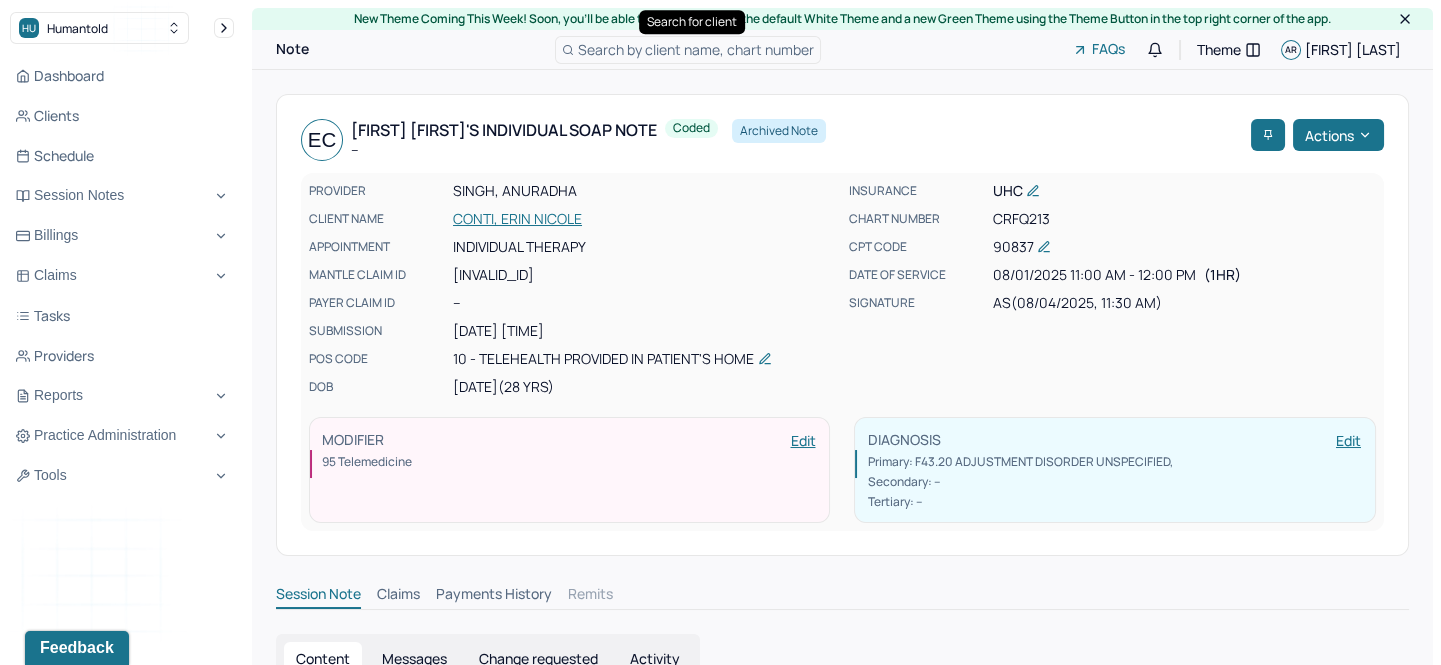 click on "Search by client name, chart number" at bounding box center [696, 49] 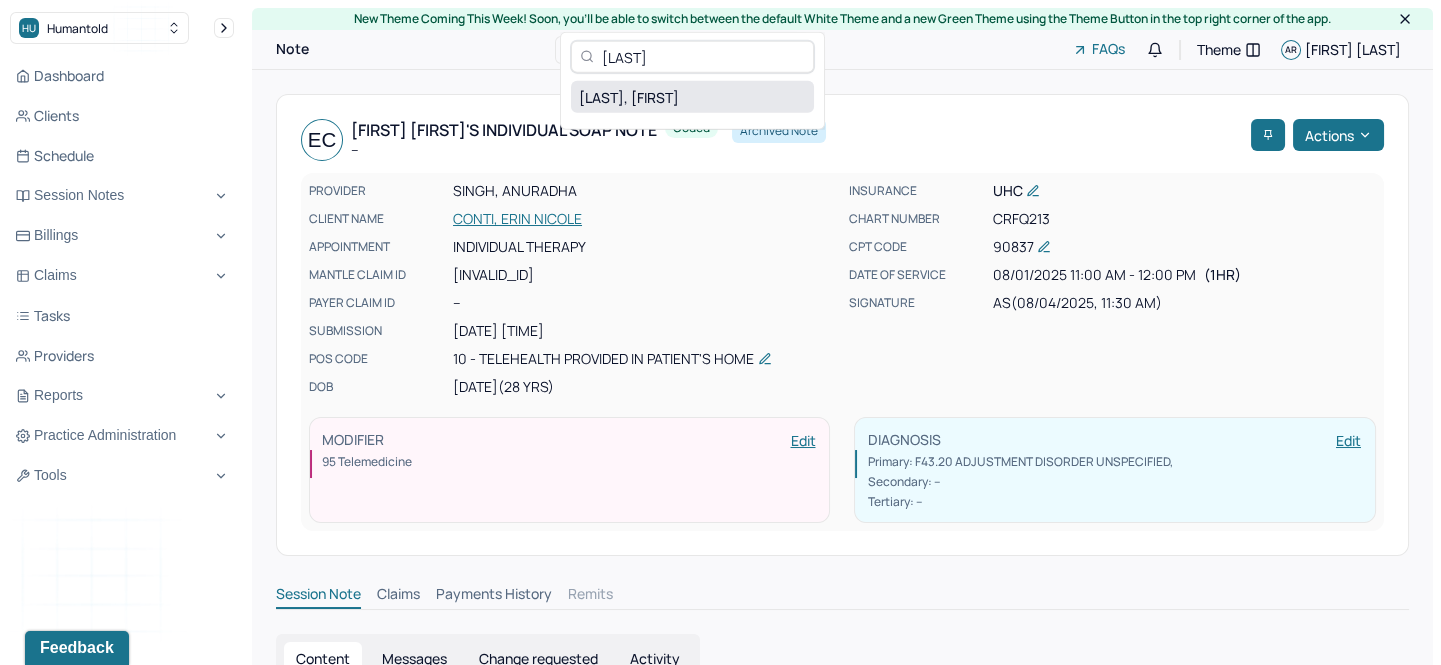 type on "[LAST]" 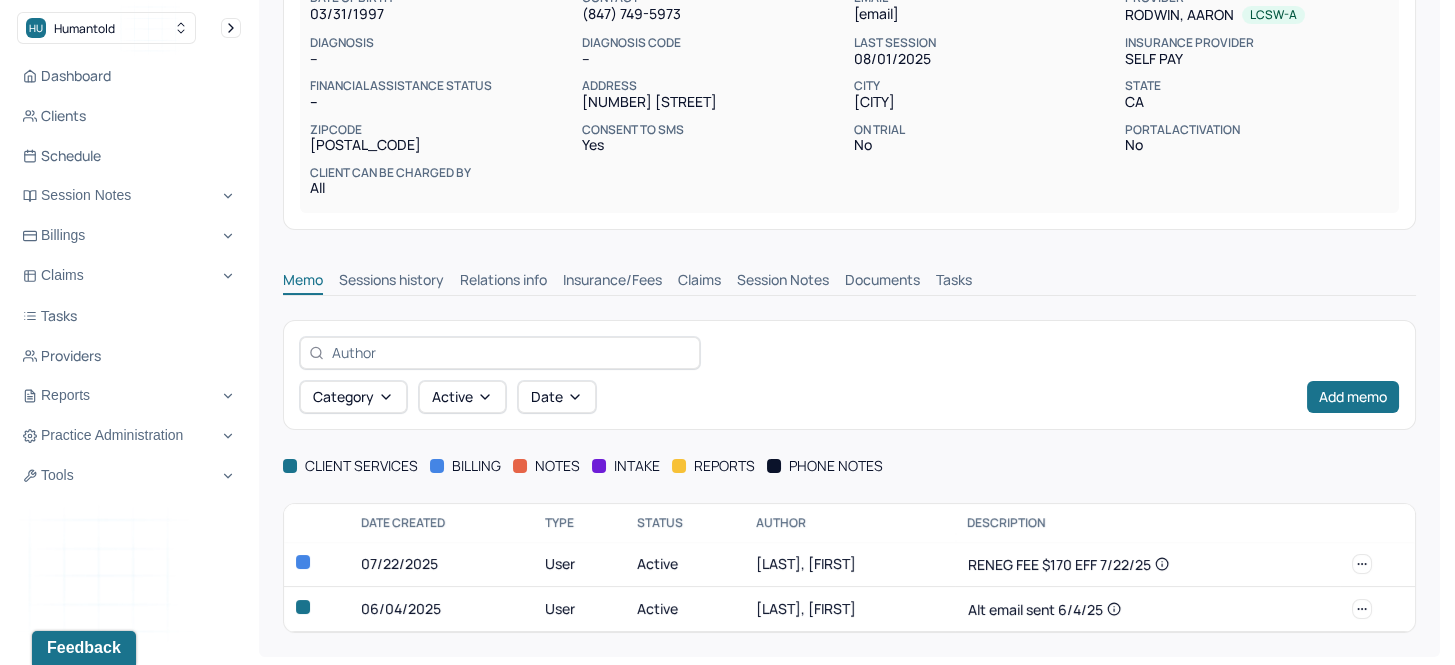 scroll, scrollTop: 0, scrollLeft: 0, axis: both 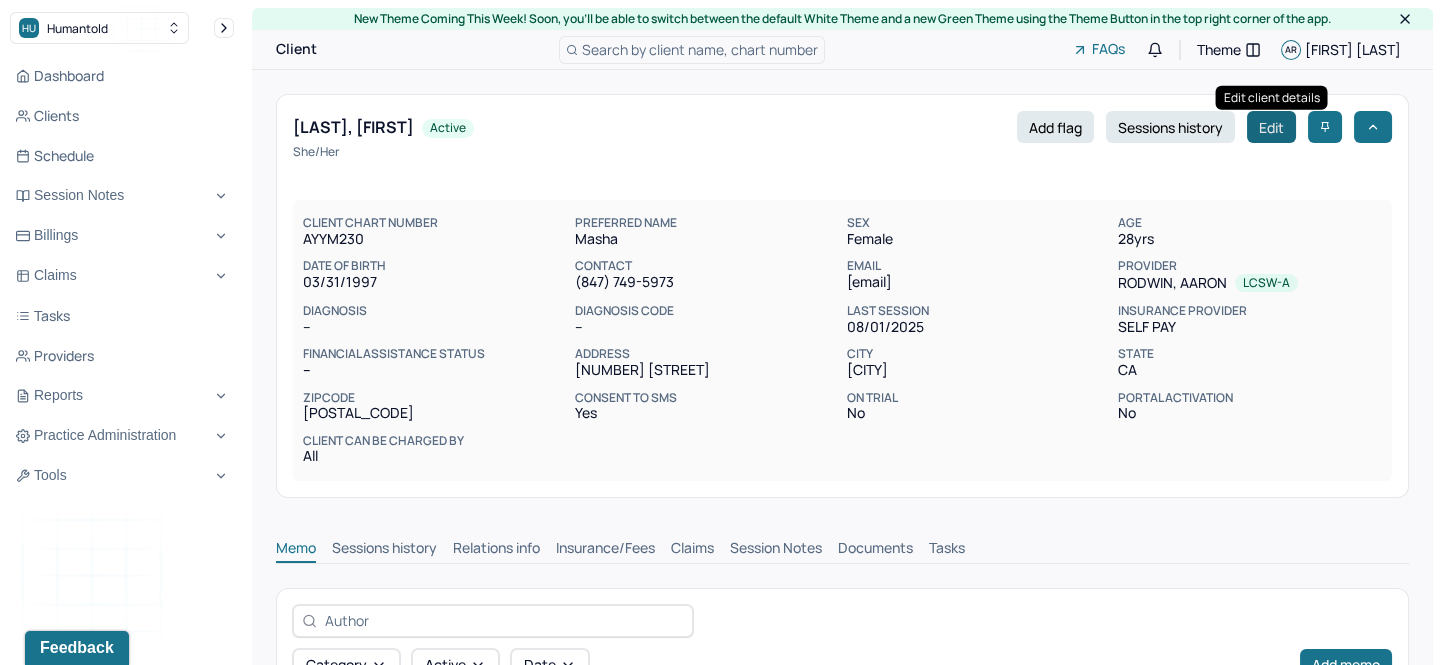 click on "Edit" at bounding box center [1271, 127] 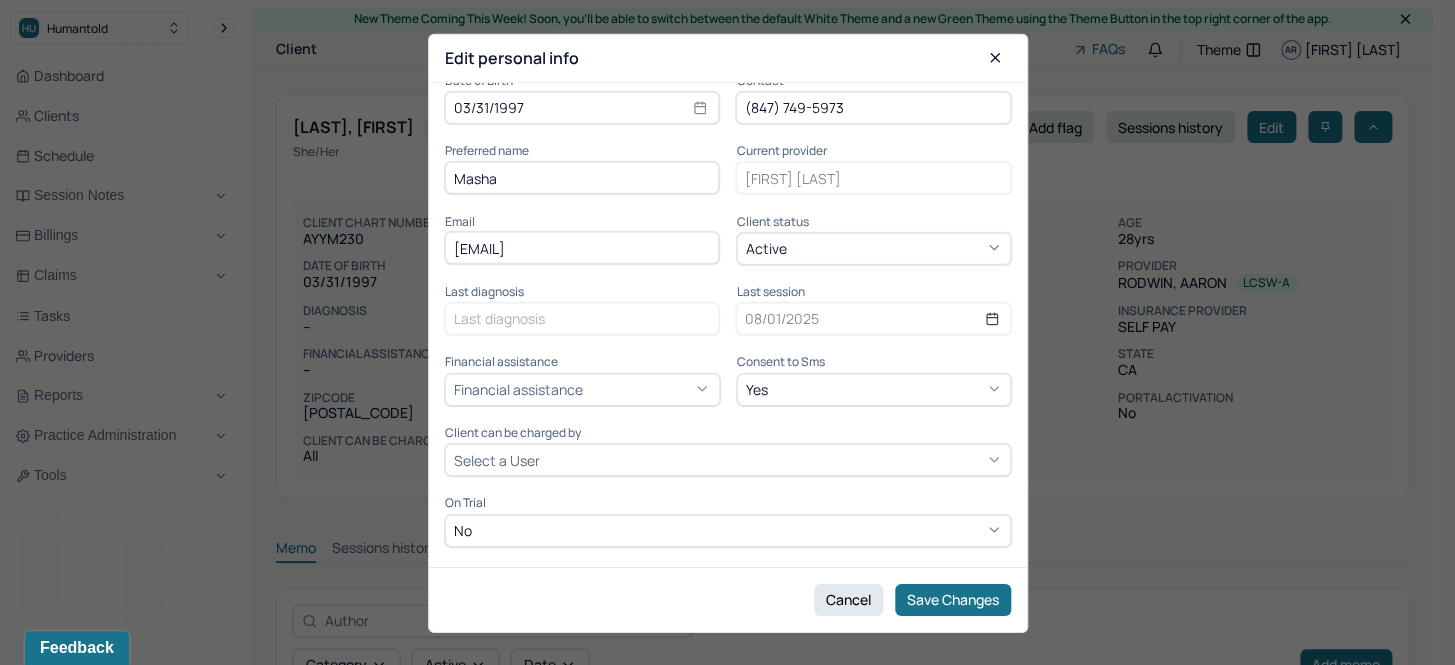 scroll, scrollTop: 181, scrollLeft: 0, axis: vertical 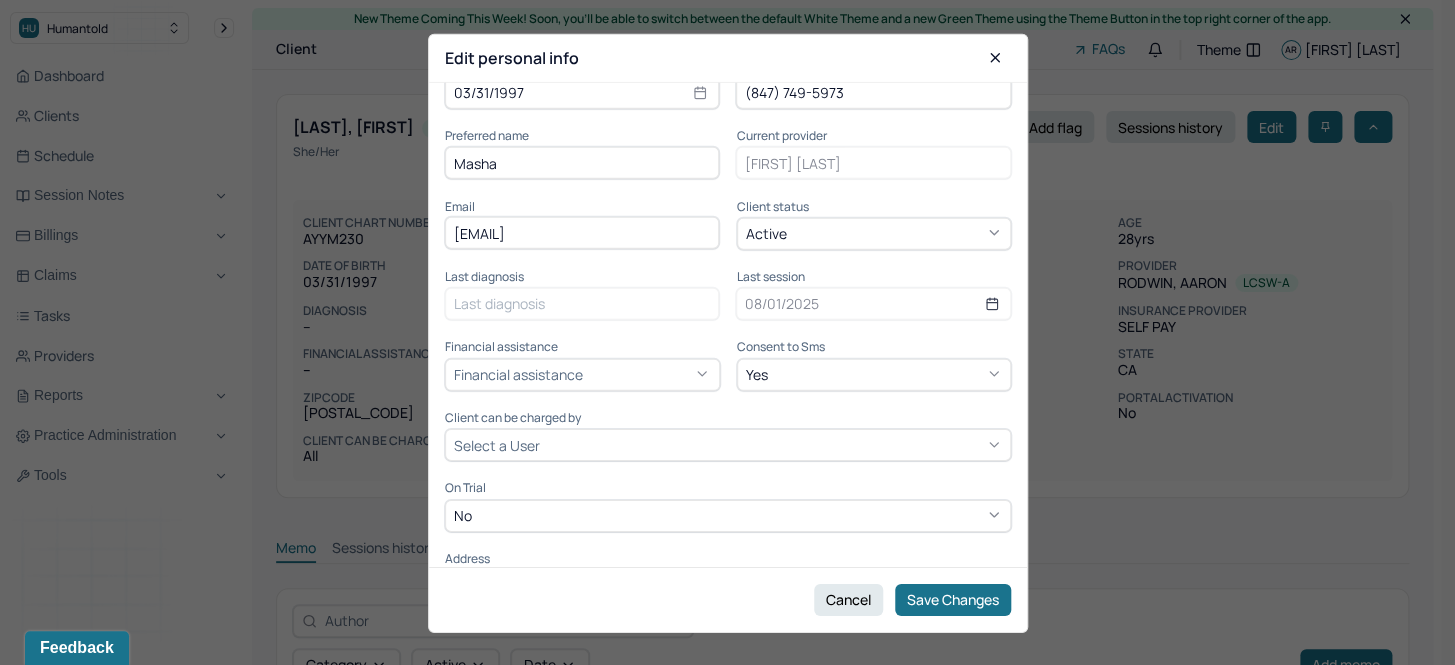 click 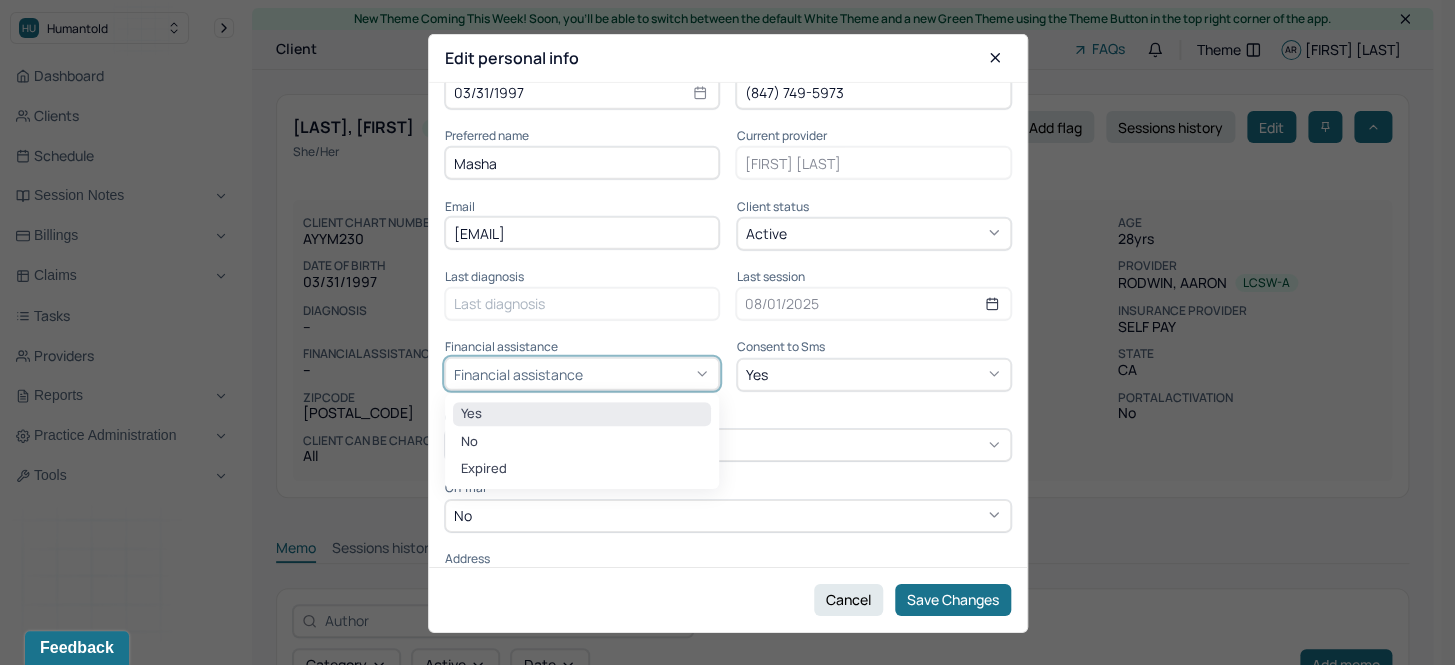 click on "Yes" at bounding box center (582, 414) 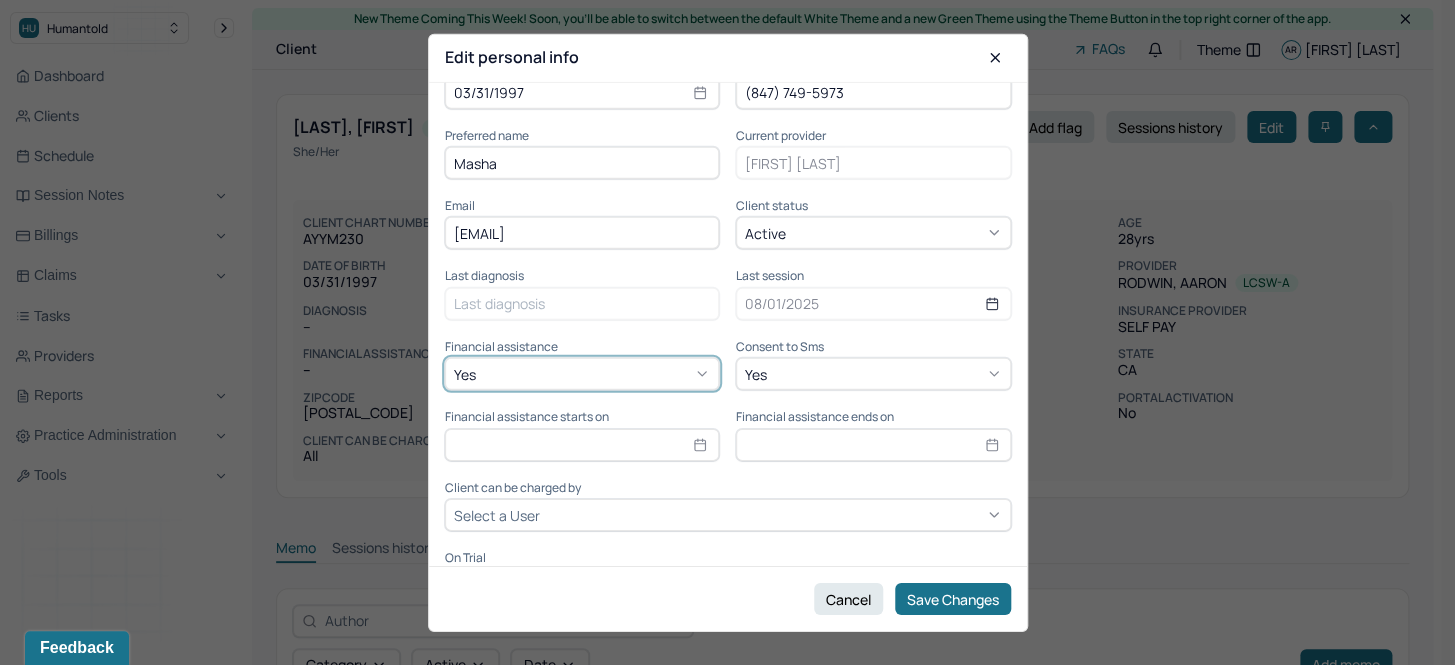 click at bounding box center (582, 444) 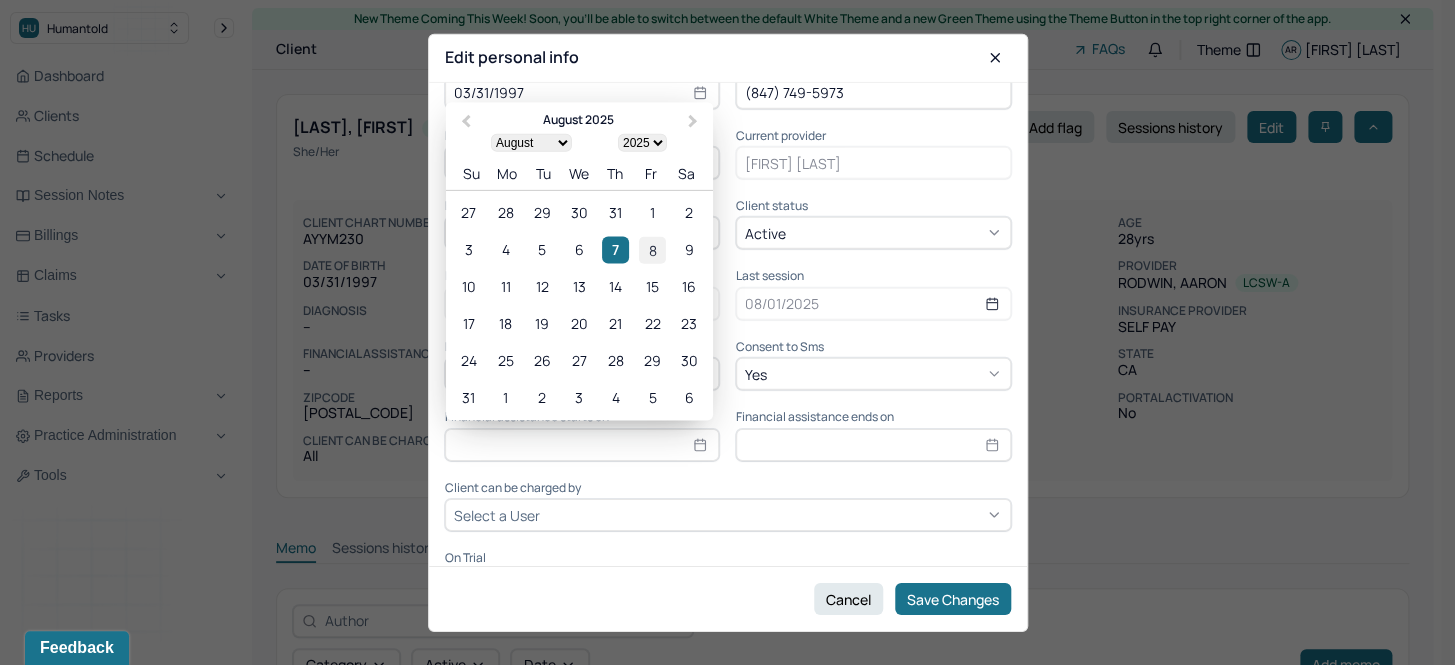 click on "8" at bounding box center (652, 249) 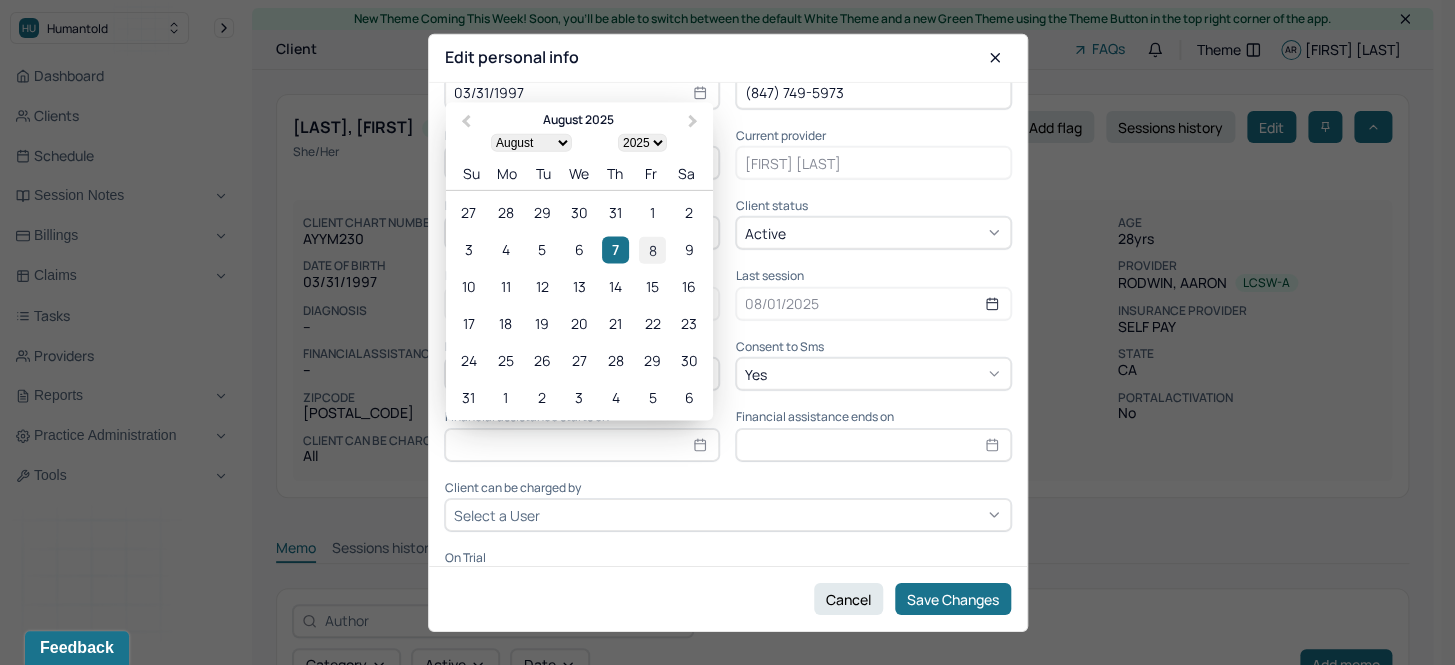 type on "08/08/2025" 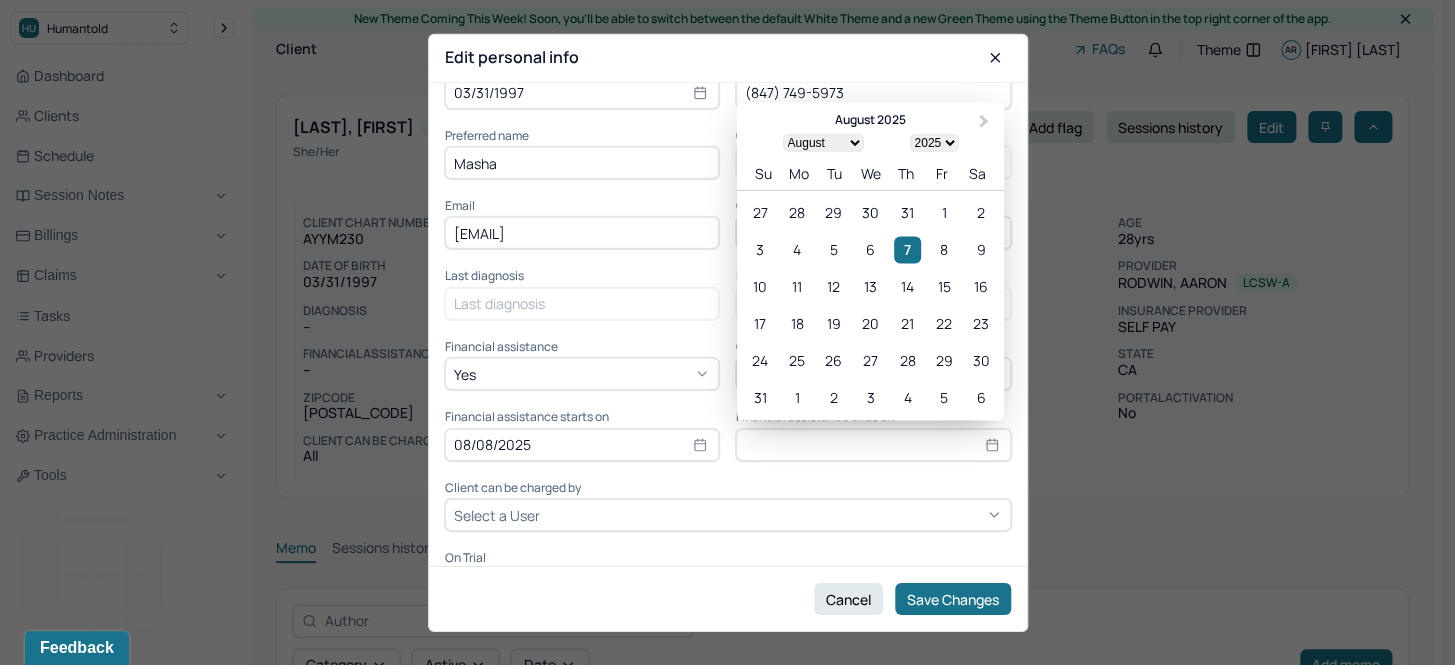 click at bounding box center (873, 444) 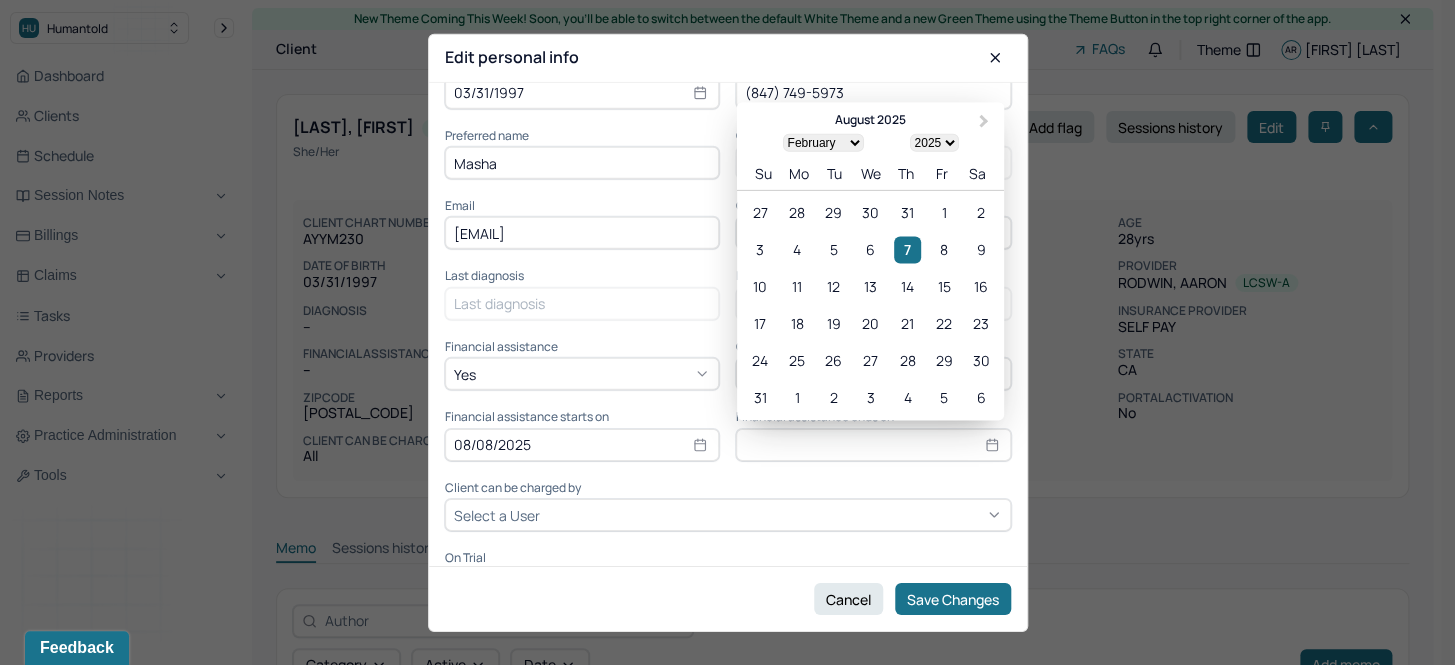 click on "January February March April May June July August September October November December" at bounding box center (822, 143) 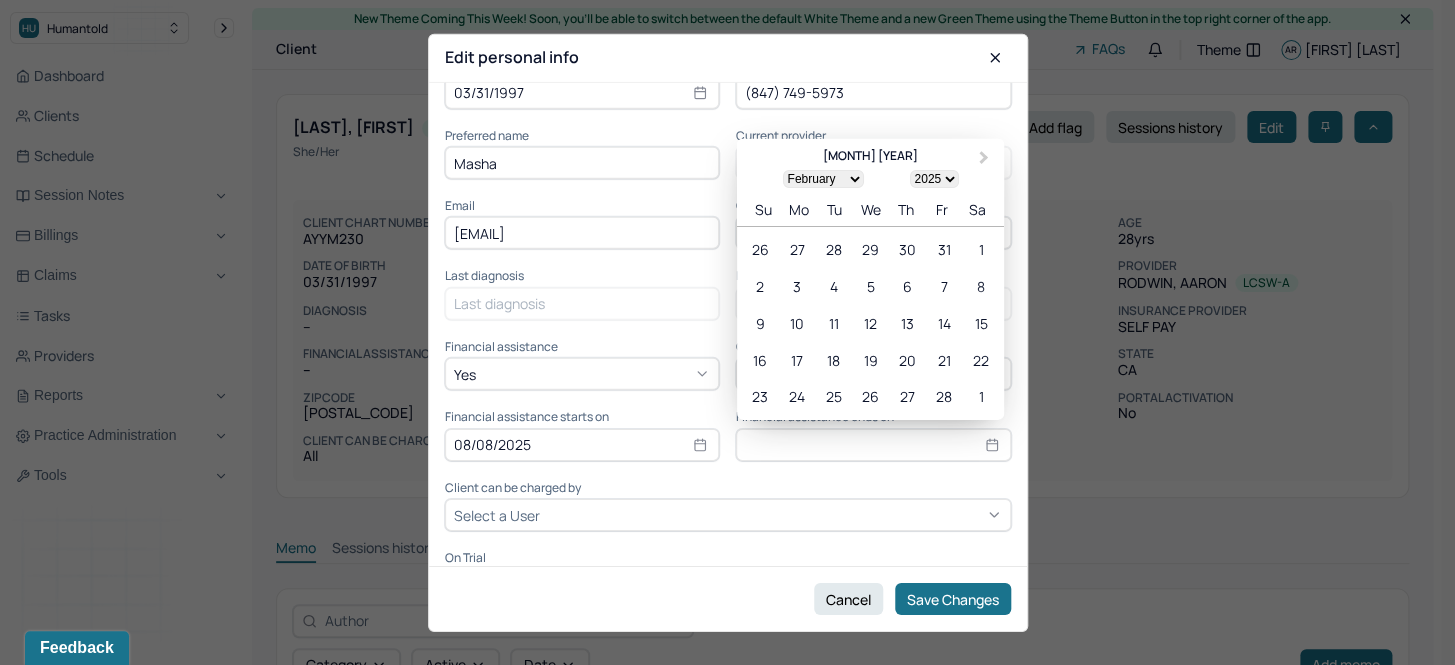 click on "8" at bounding box center [980, 286] 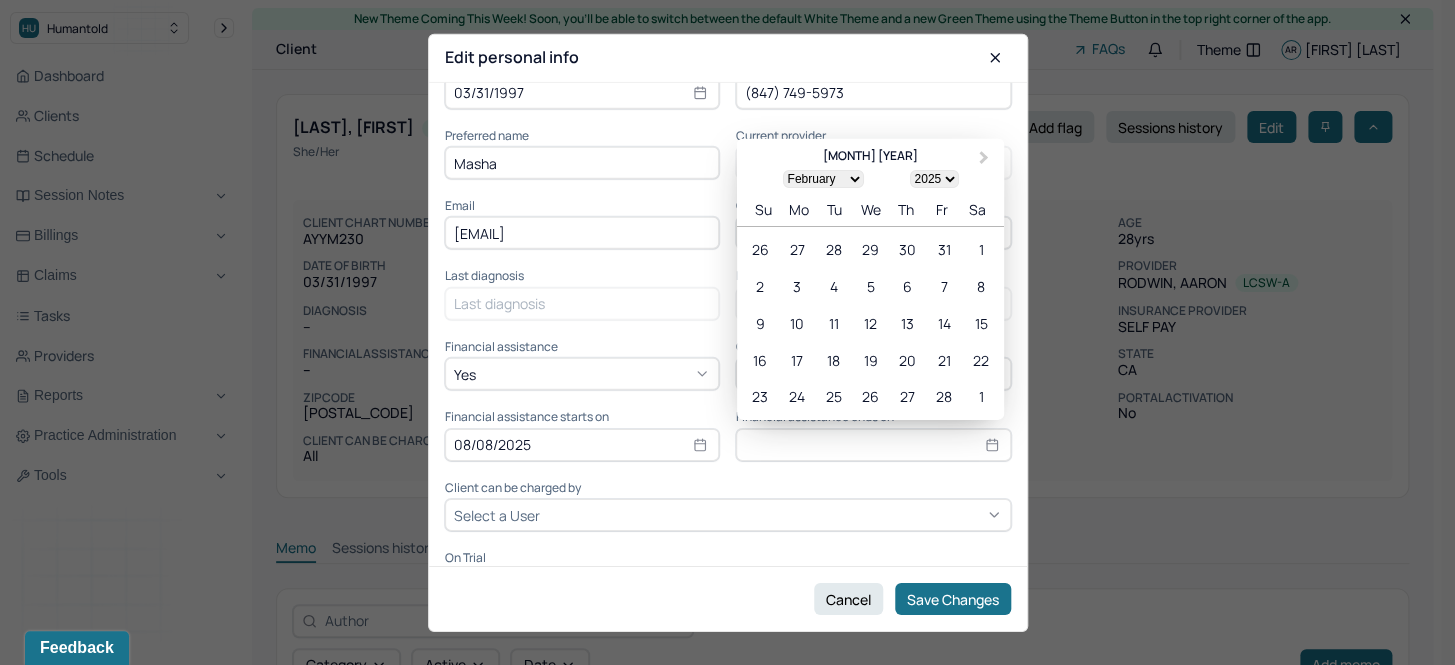 click on "2025 2026 2027 2028 2029 2030 2031 2032 2033 2034 2035 2036 2037 2038 2039 2040 2041 2042 2043 2044 2045 2046 2047 2048 2049 2050 2051 2052 2053 2054 2055 2056 2057 2058 2059 2060 2061 2062 2063 2064 2065 2066 2067 2068 2069 2070 2071 2072 2073 2074 2075 2076 2077 2078 2079 2080 2081 2082 2083 2084 2085 2086 2087 2088 2089 2090 2091 2092 2093 2094 2095 2096 2097 2098 2099 2100" at bounding box center [933, 179] 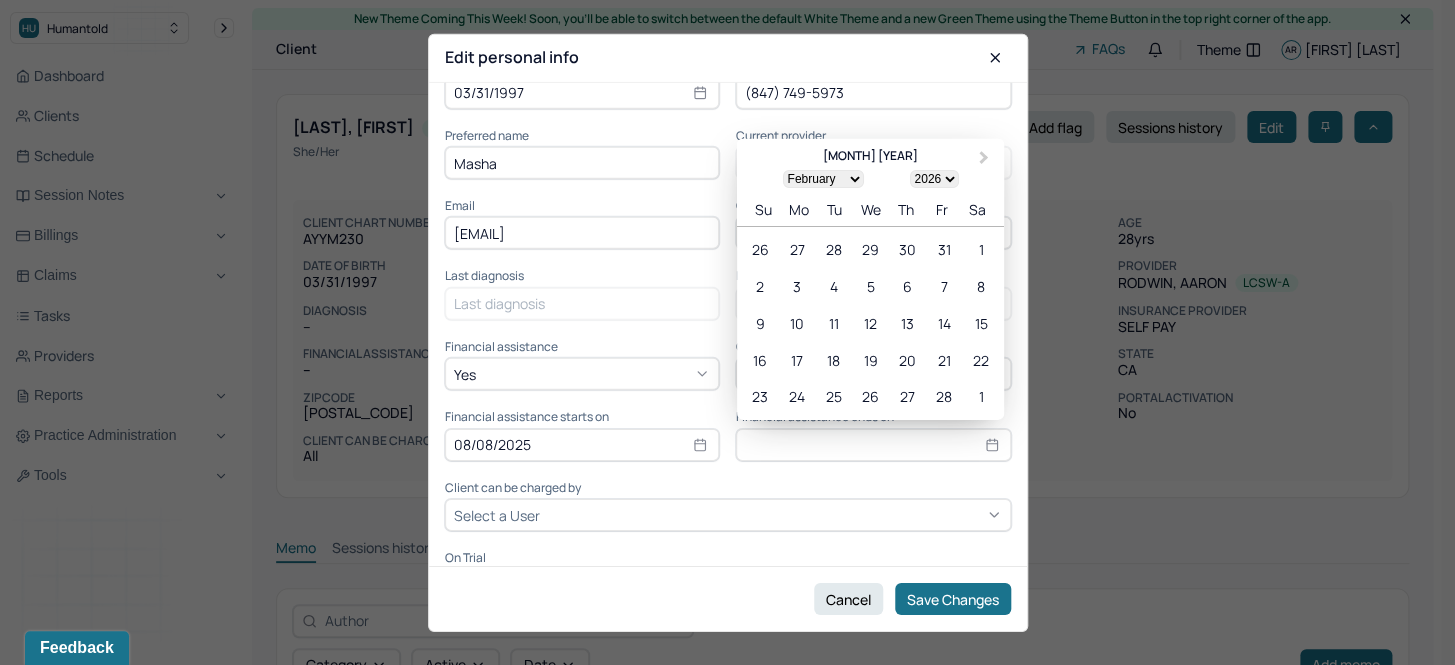 click on "2025 2026 2027 2028 2029 2030 2031 2032 2033 2034 2035 2036 2037 2038 2039 2040 2041 2042 2043 2044 2045 2046 2047 2048 2049 2050 2051 2052 2053 2054 2055 2056 2057 2058 2059 2060 2061 2062 2063 2064 2065 2066 2067 2068 2069 2070 2071 2072 2073 2074 2075 2076 2077 2078 2079 2080 2081 2082 2083 2084 2085 2086 2087 2088 2089 2090 2091 2092 2093 2094 2095 2096 2097 2098 2099 2100" at bounding box center (933, 179) 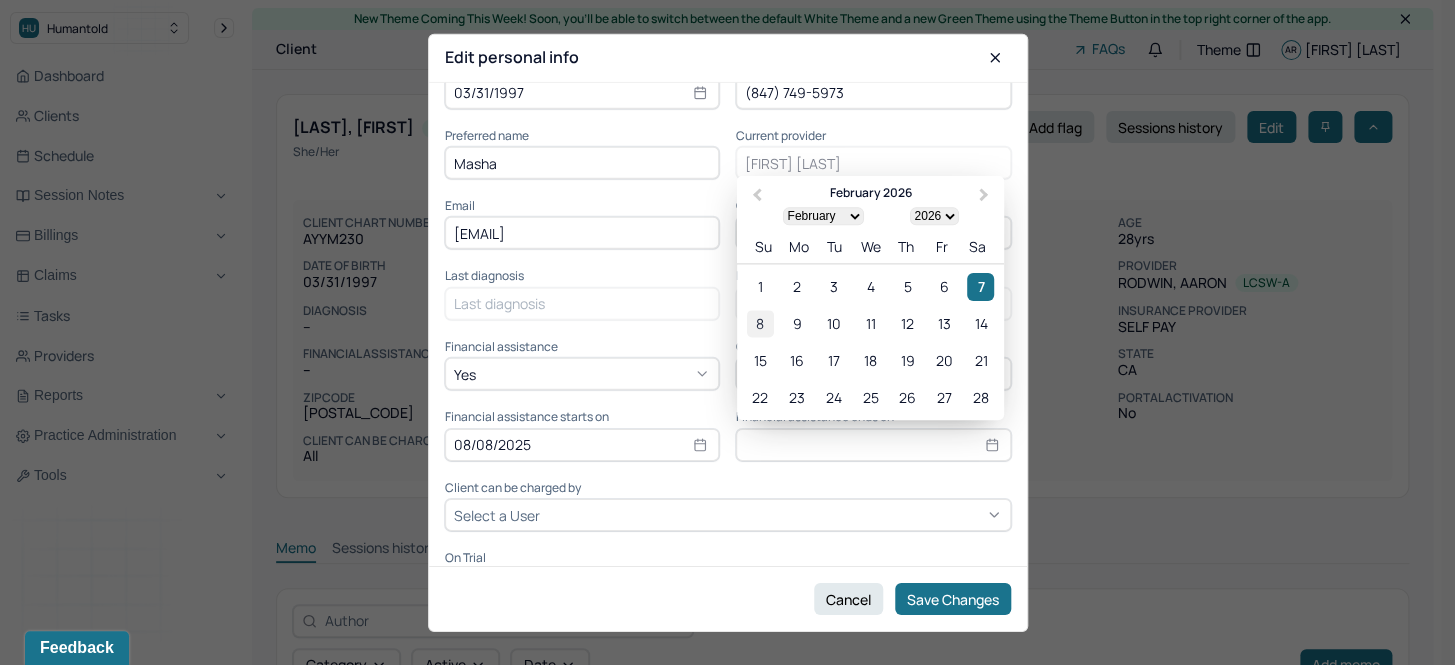 click on "8" at bounding box center (760, 323) 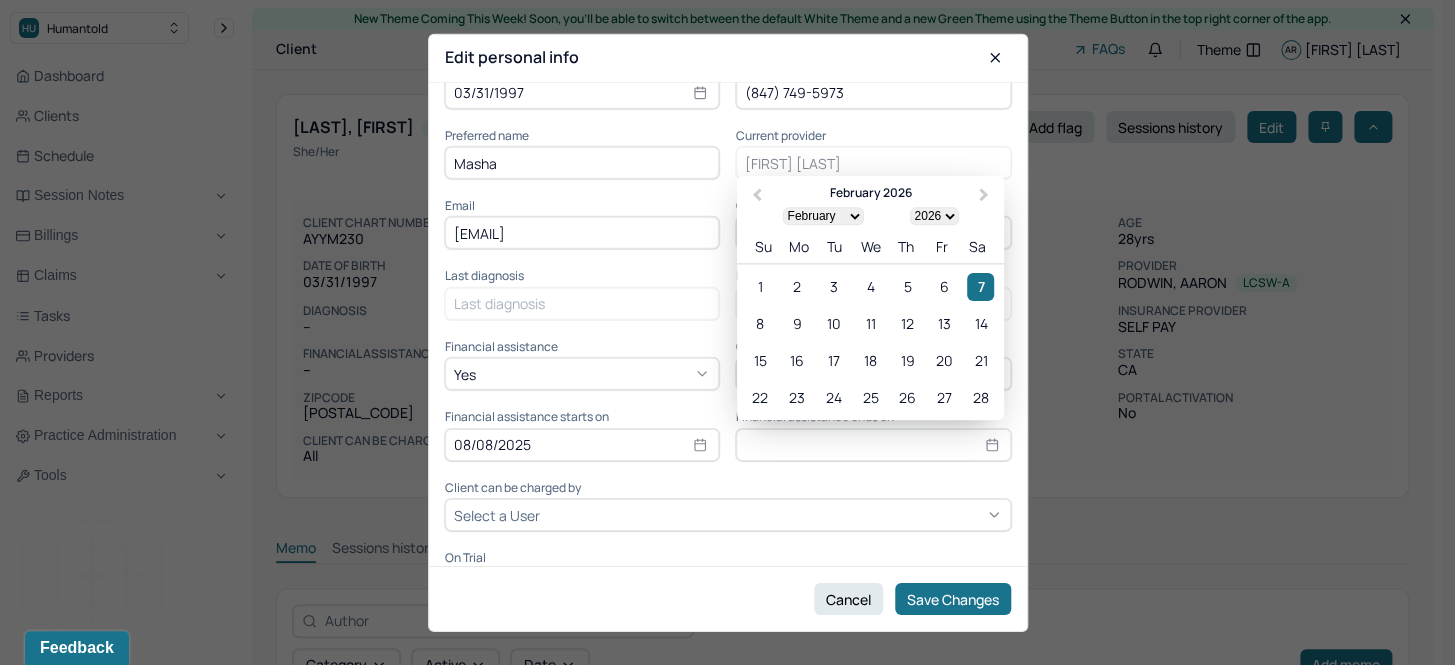 type on "[DATE]" 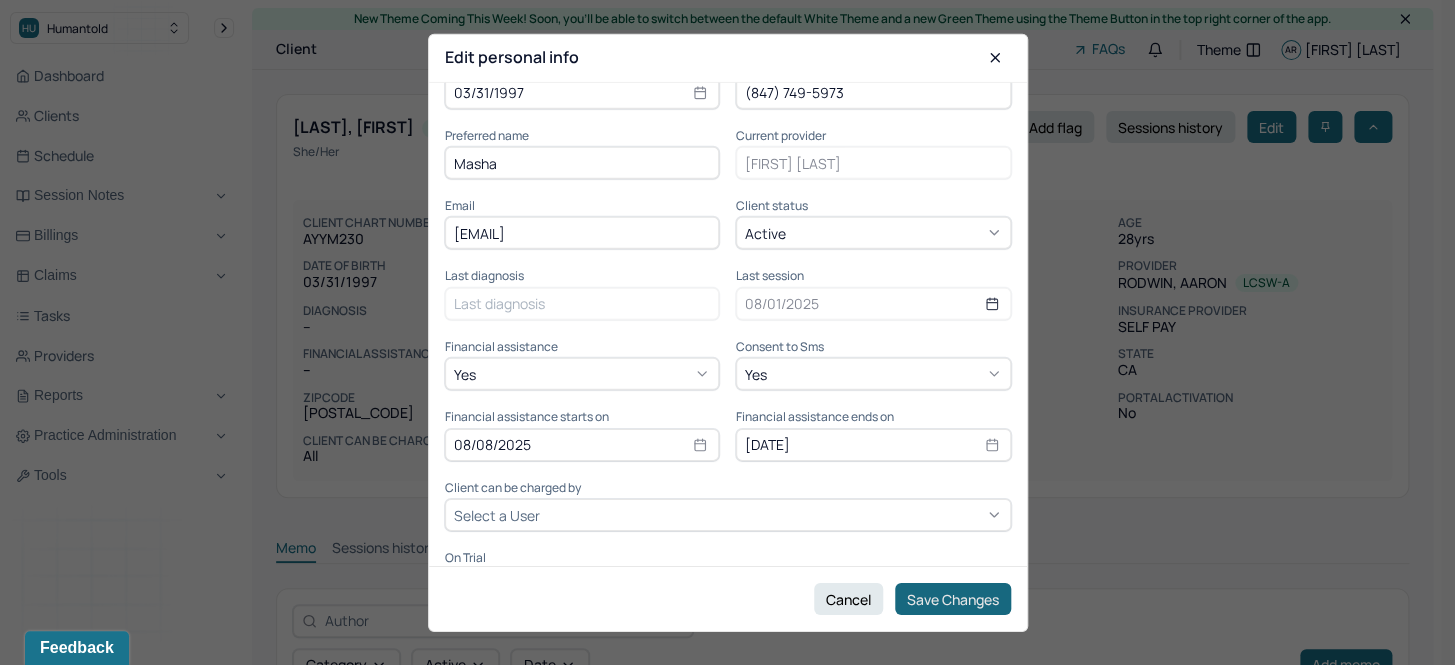 click on "Save Changes" at bounding box center (953, 599) 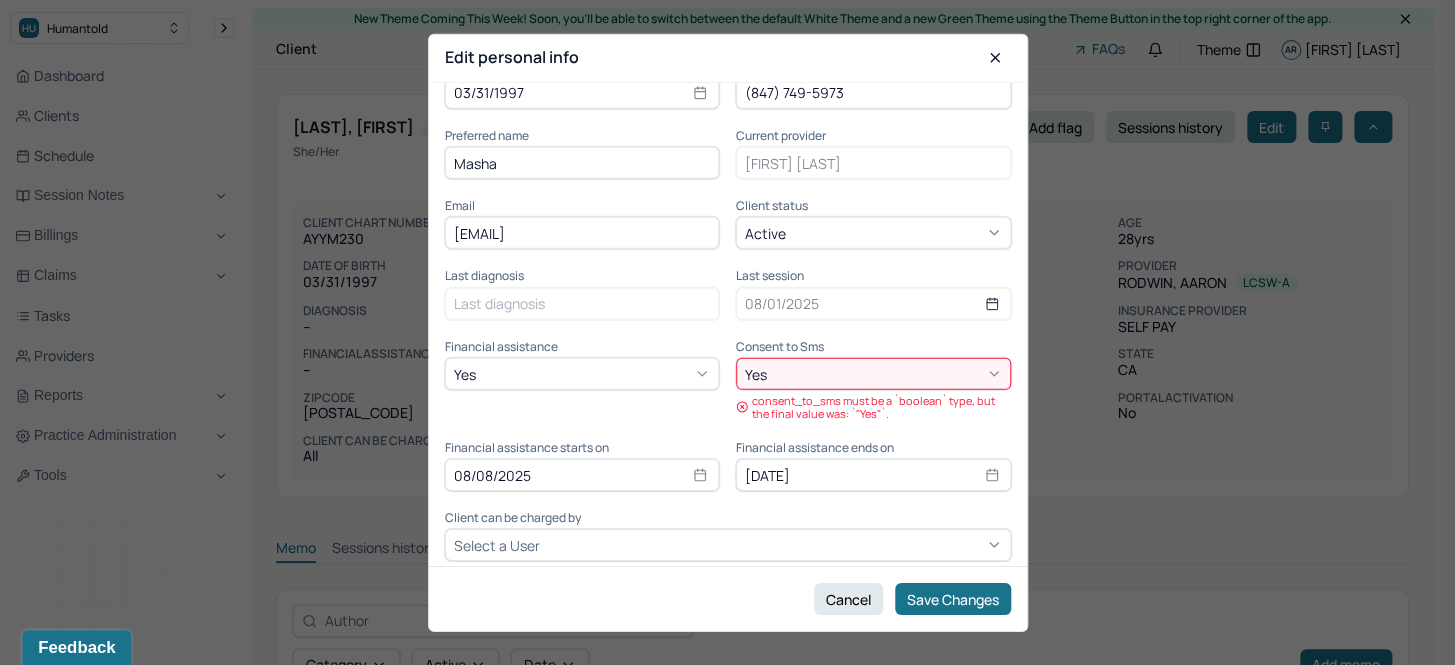 click on "Feedback" at bounding box center (76, 648) 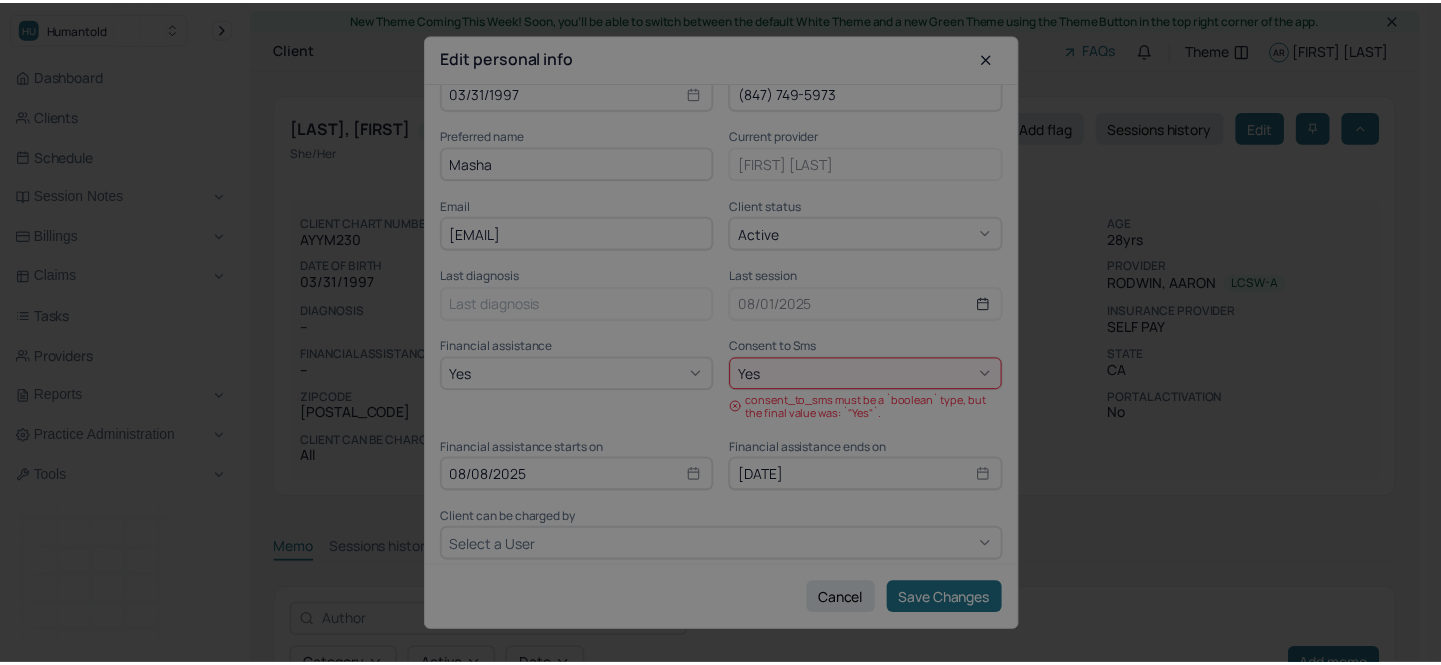 scroll, scrollTop: 0, scrollLeft: 0, axis: both 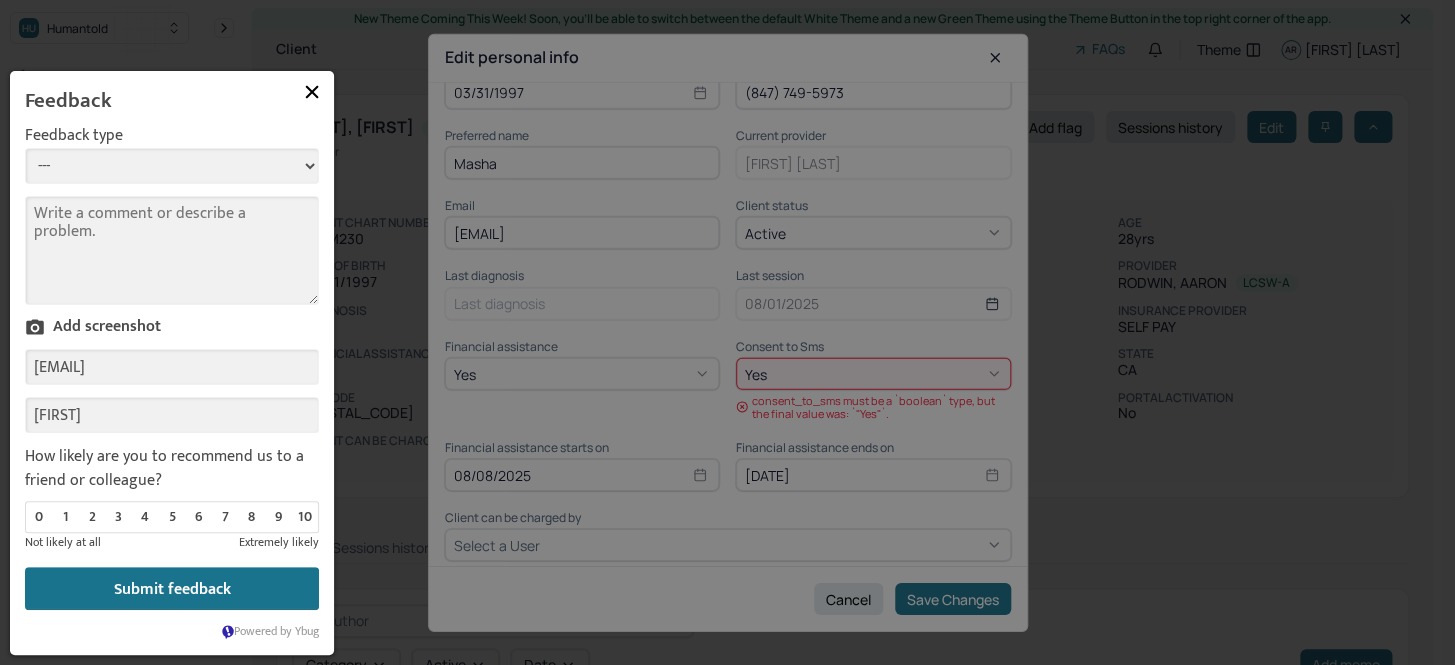 click on "--- Bug Improvement Question Feedback" at bounding box center [172, 166] 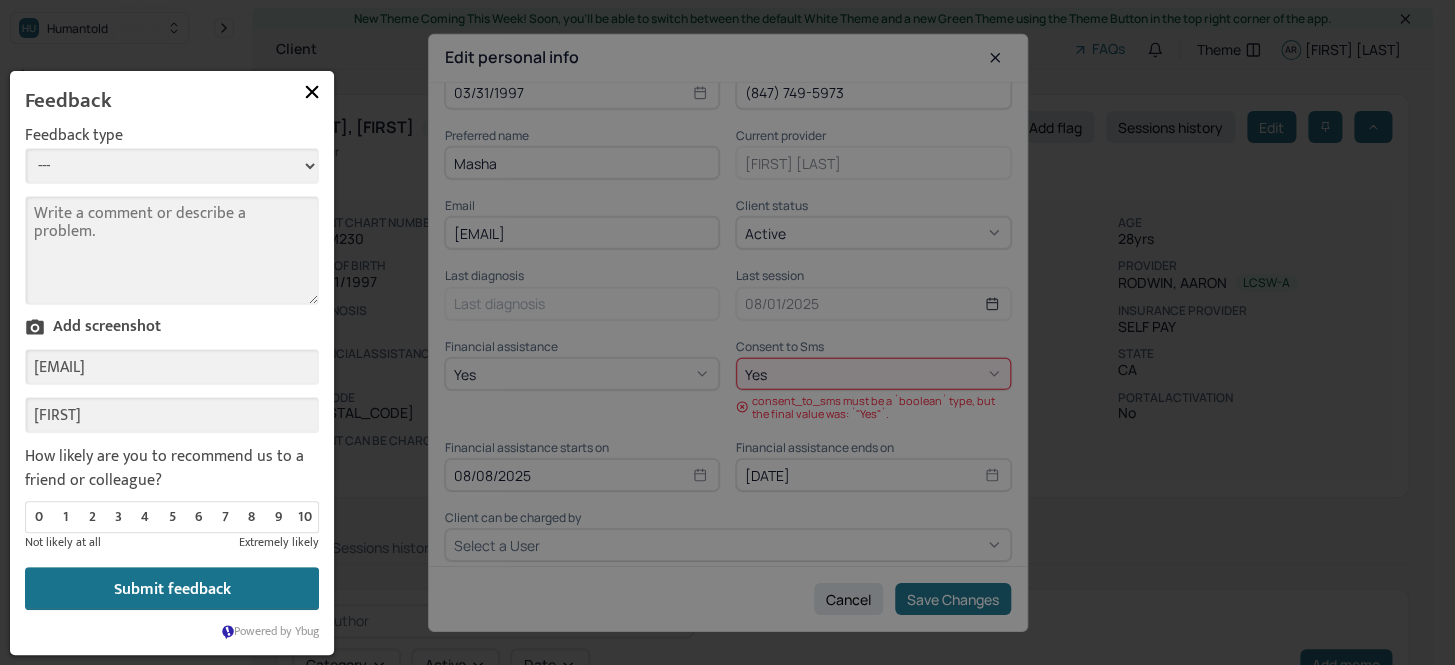 select on "1" 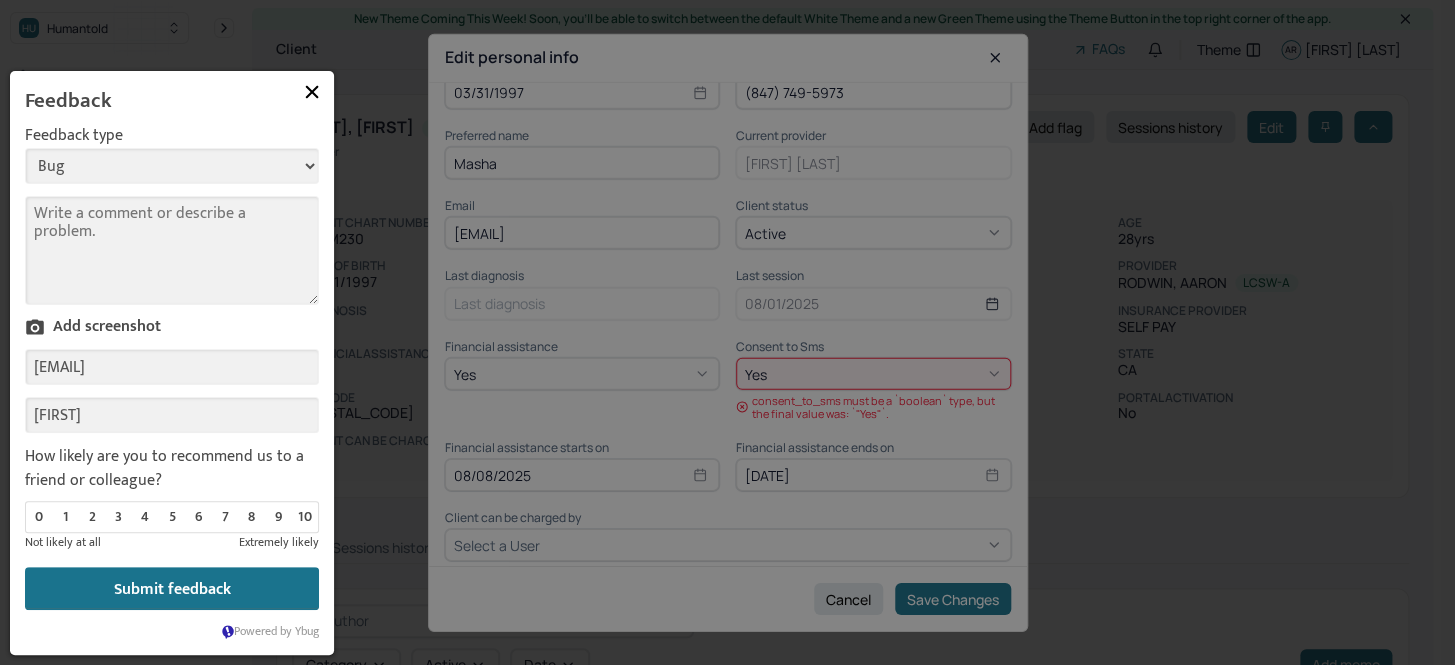 click on "--- Bug Improvement Question Feedback" at bounding box center (172, 166) 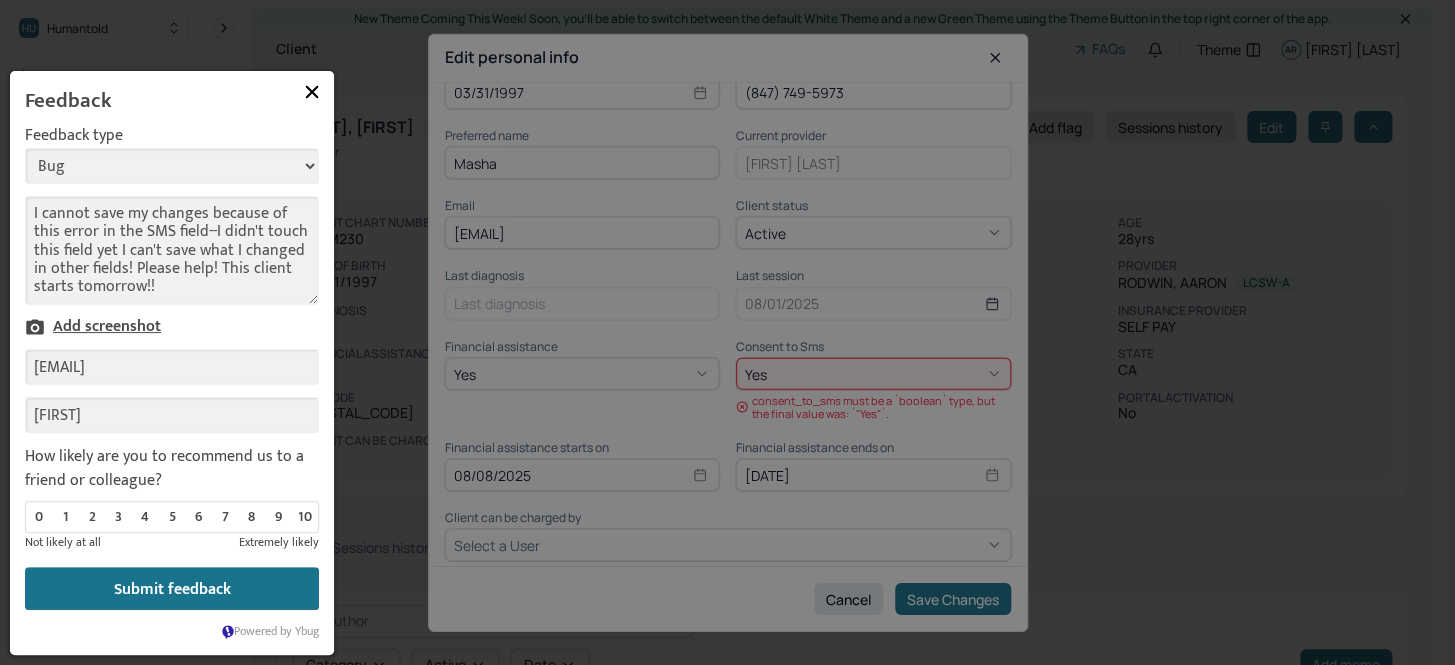 type on "I cannot save my changes because of this error in the SMS field--I didn't touch this field yet I can't save what I changed in other fields! Please help! This client starts tomorrow!!" 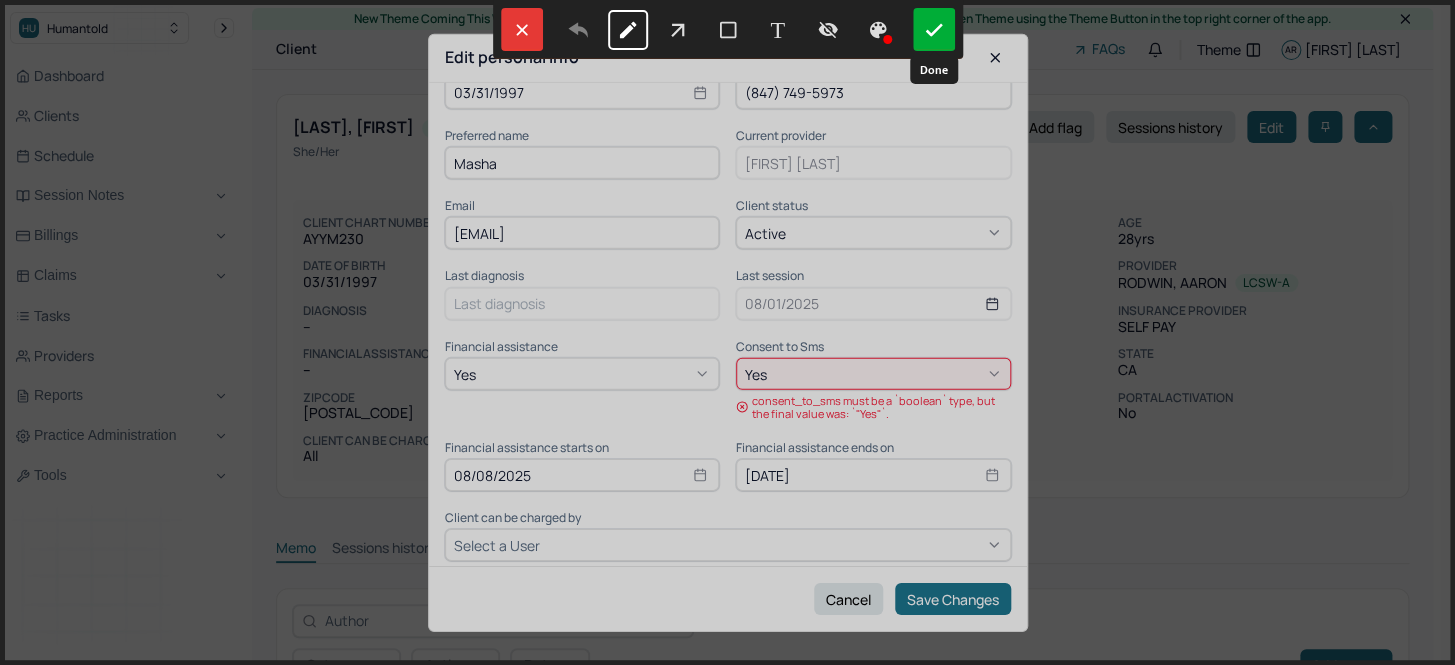 click at bounding box center [934, 29] 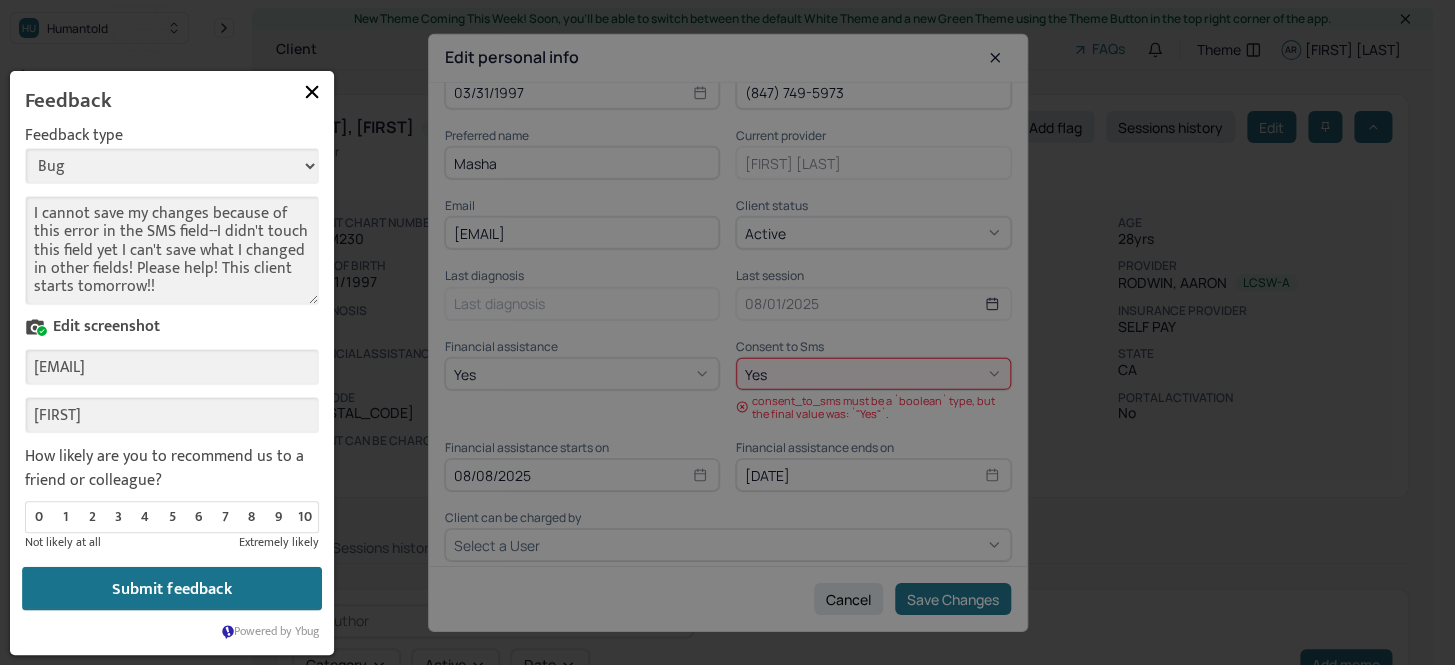 click on "Submit feedback" at bounding box center [172, 589] 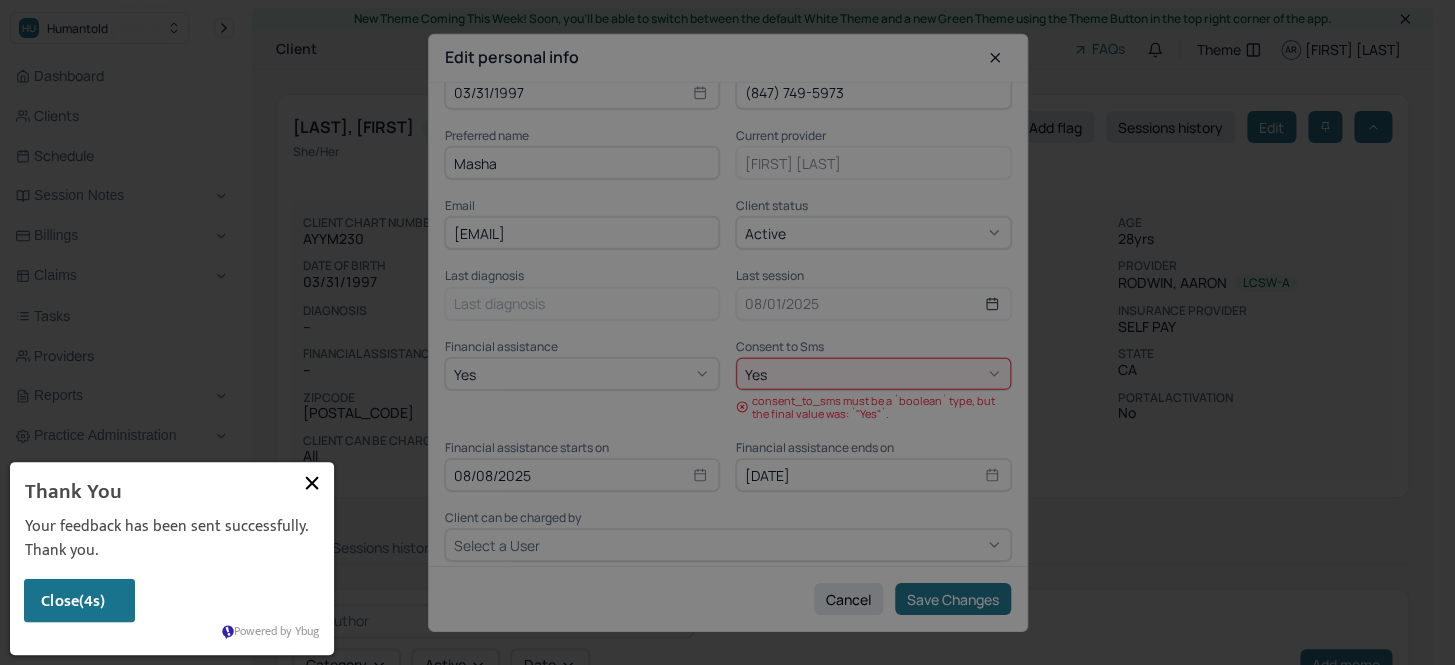 click on "(4s)" at bounding box center [92, 601] 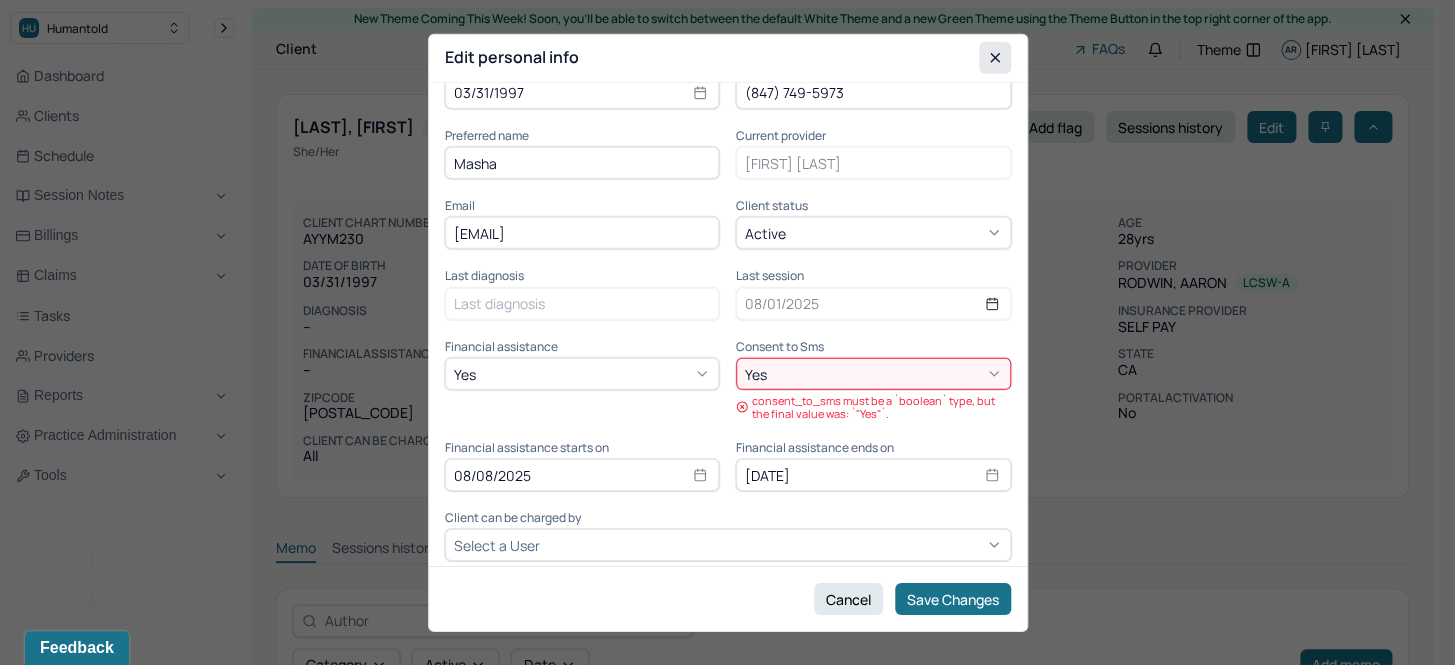 click 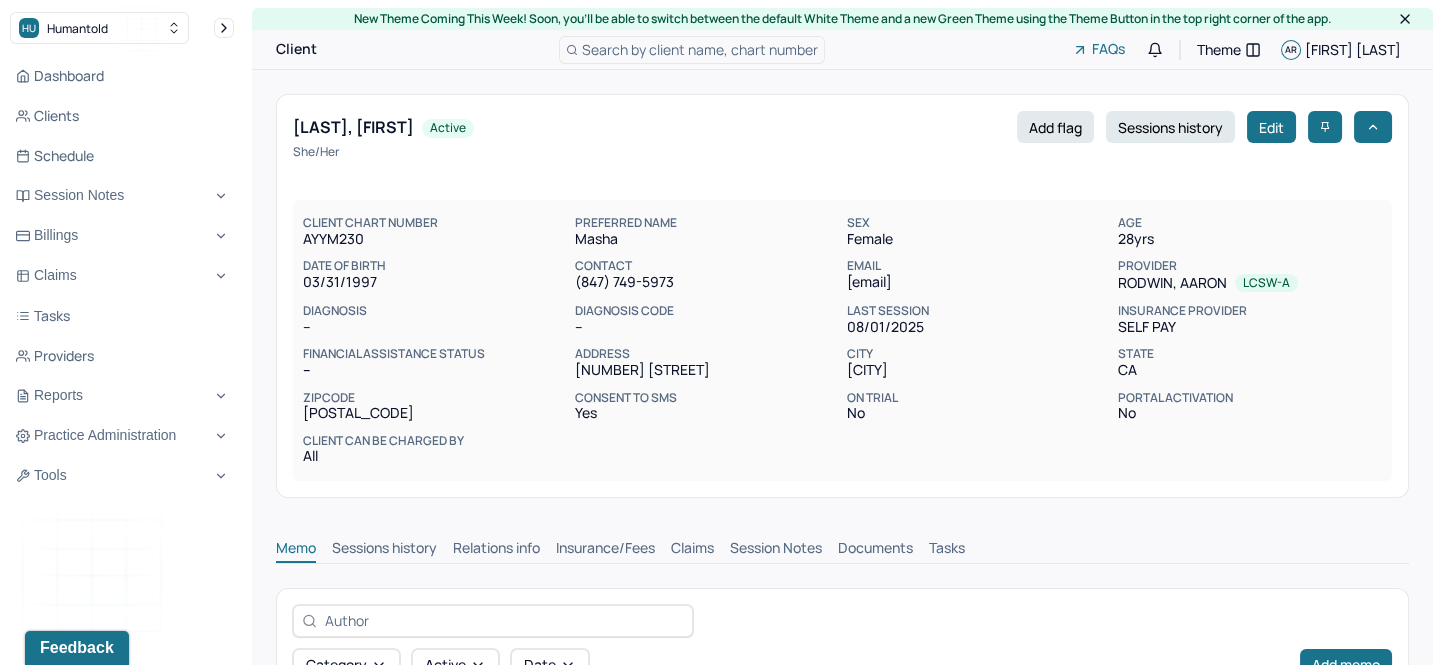 click on "Search by client name, chart number" at bounding box center (700, 49) 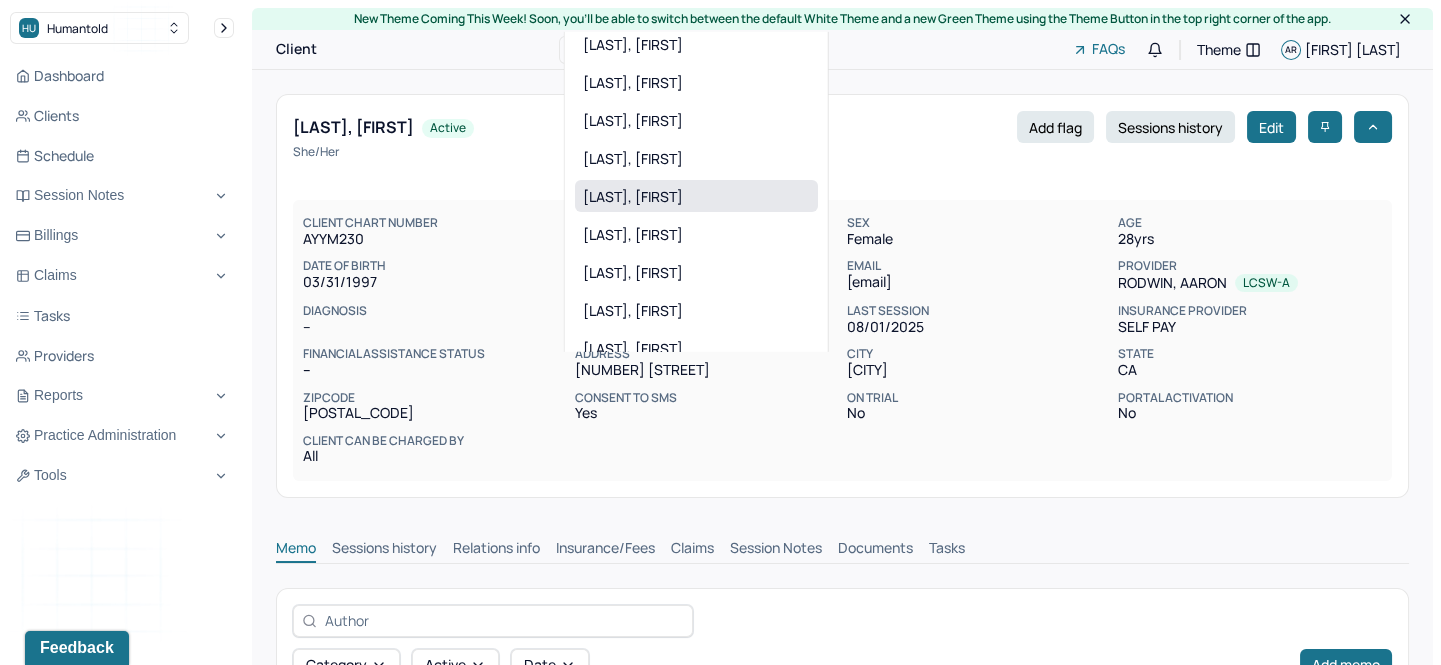 scroll, scrollTop: 81, scrollLeft: 0, axis: vertical 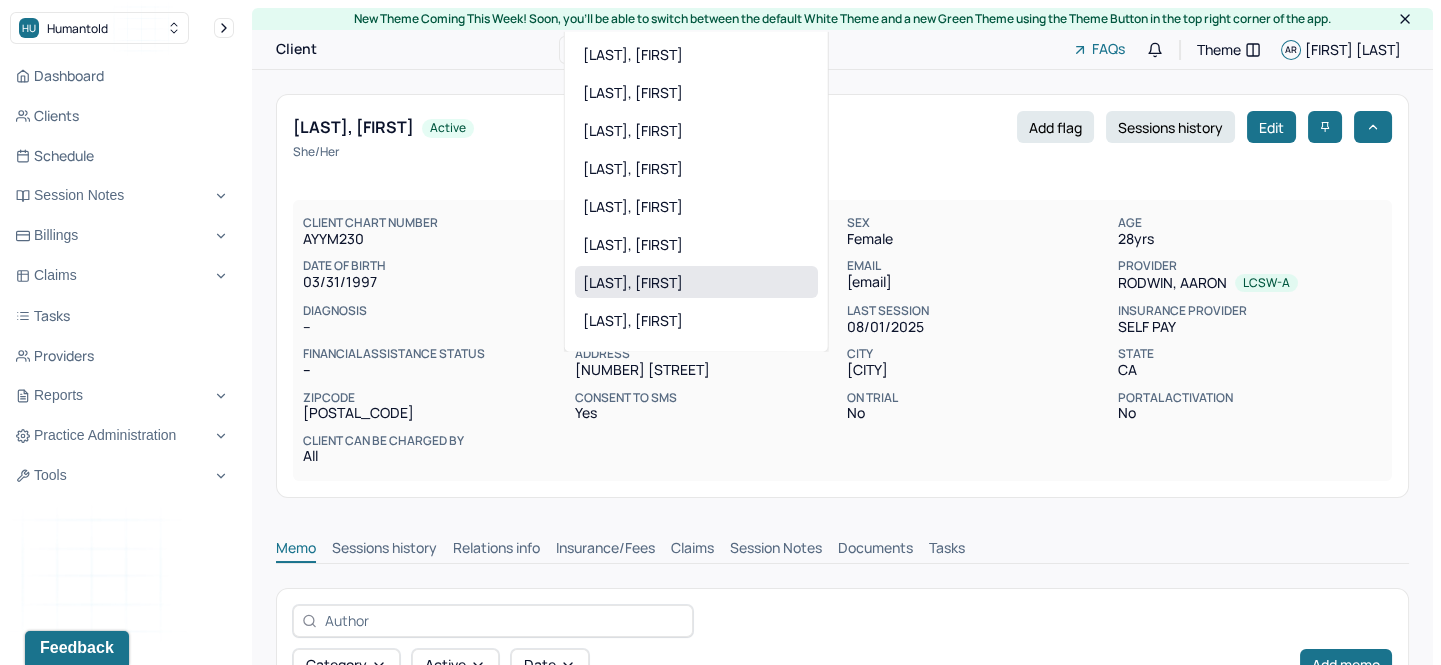 type on "[NAME]" 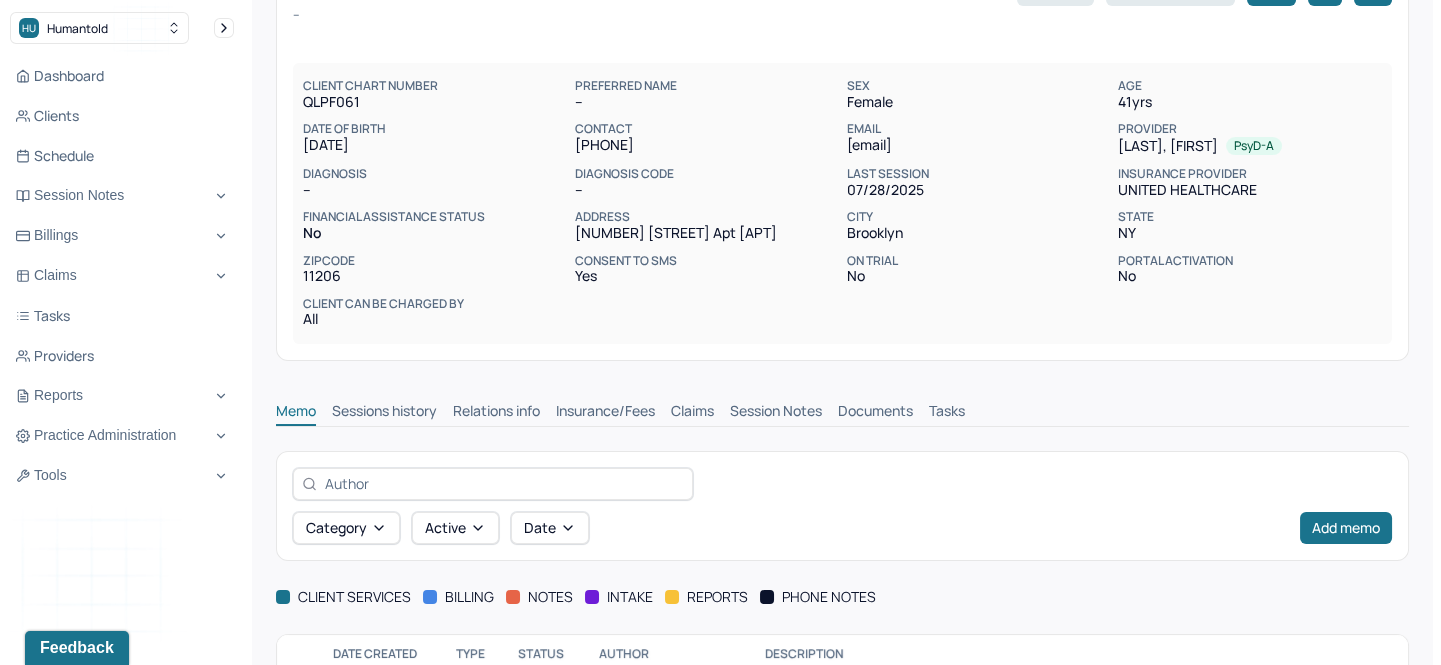 scroll, scrollTop: 115, scrollLeft: 0, axis: vertical 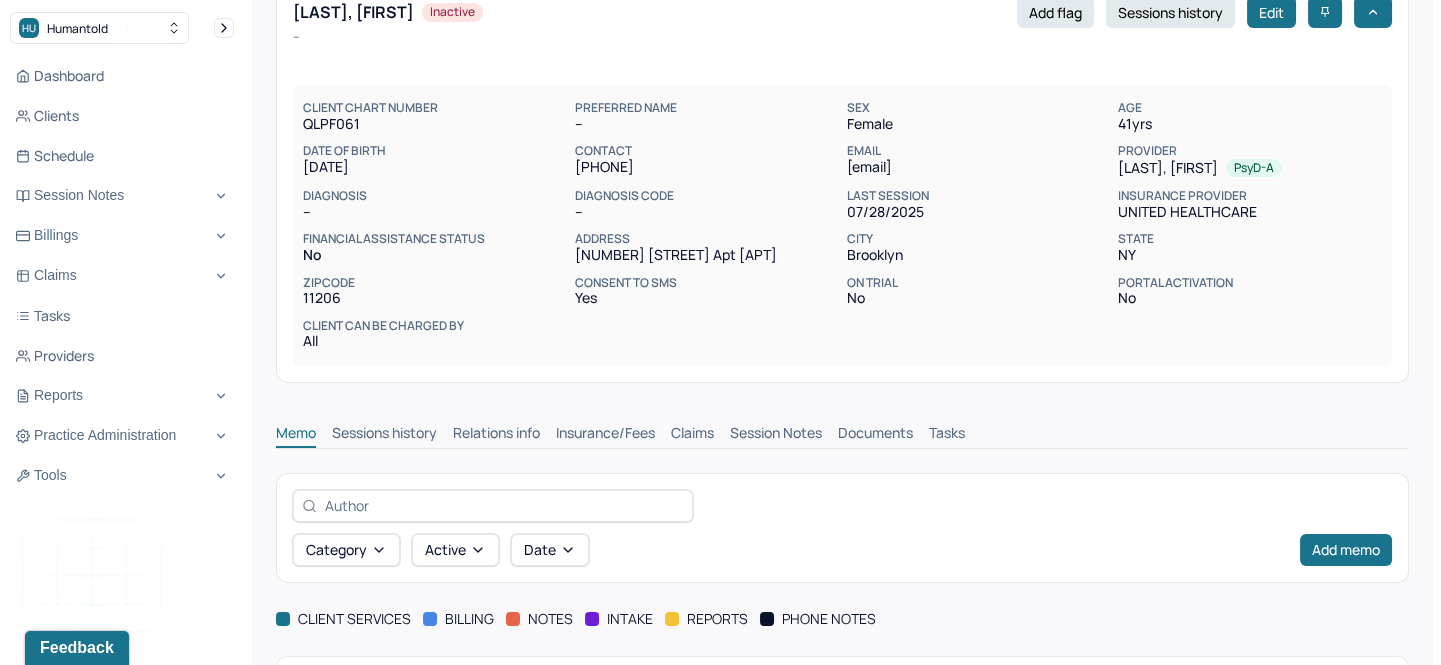 click on "Session Notes" at bounding box center (776, 435) 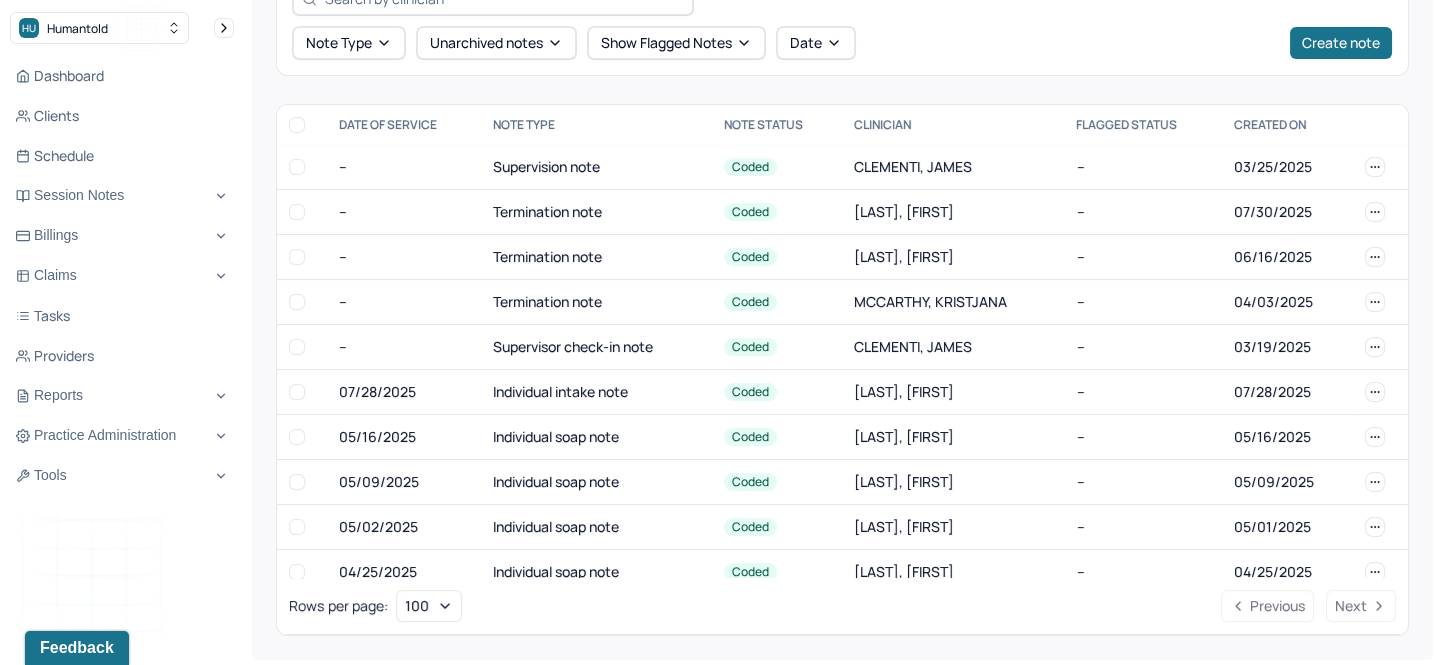 scroll, scrollTop: 624, scrollLeft: 0, axis: vertical 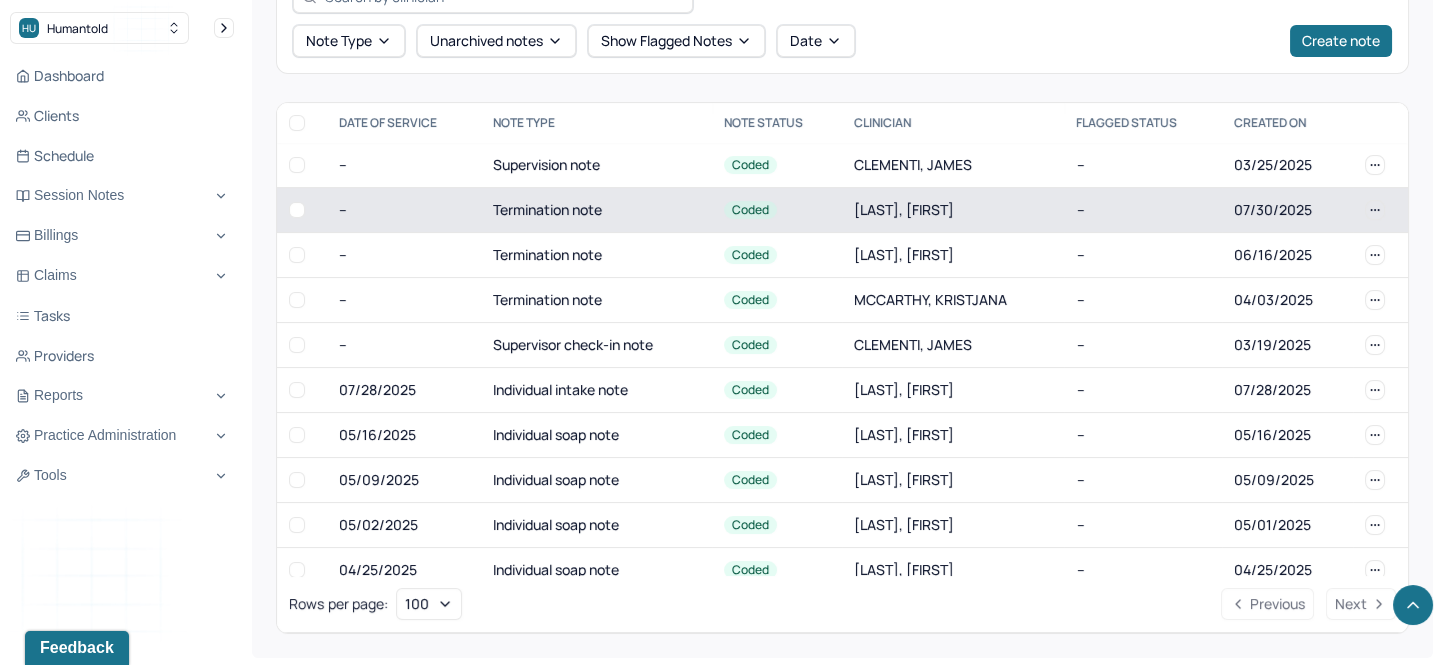 click on "Termination note" at bounding box center (596, 209) 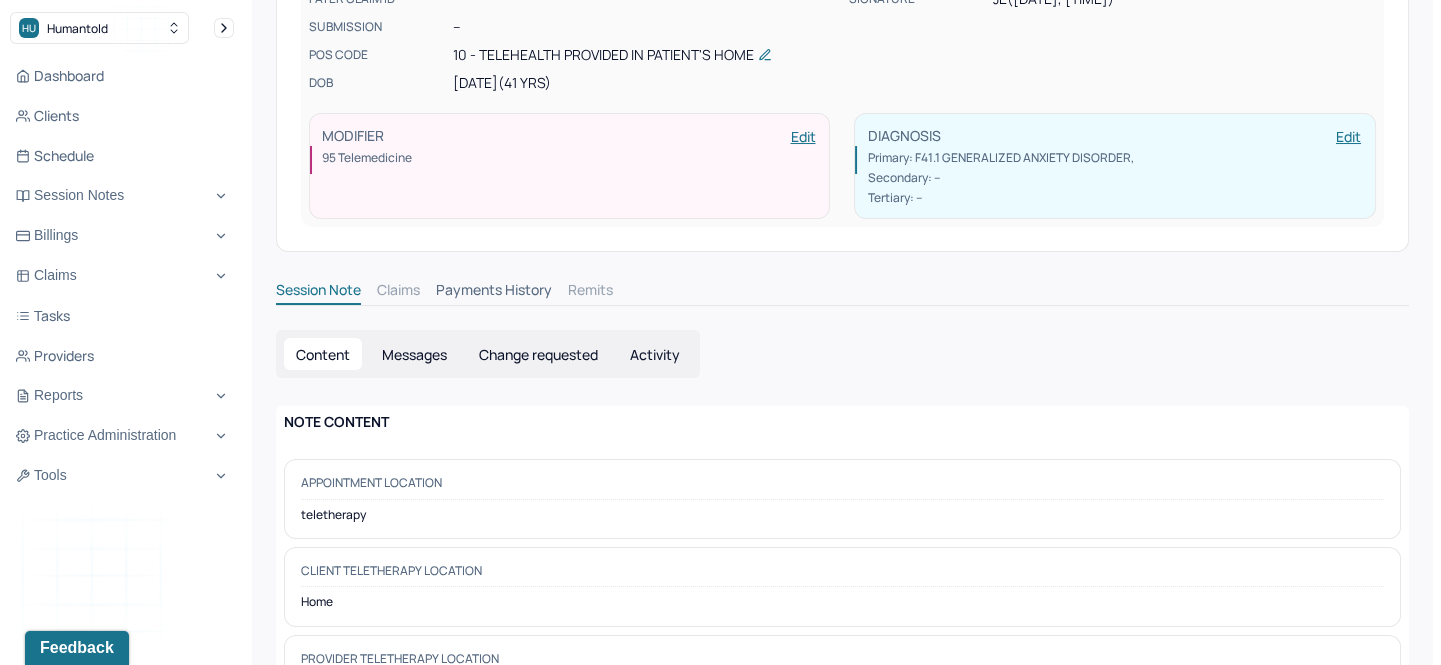 scroll, scrollTop: 0, scrollLeft: 0, axis: both 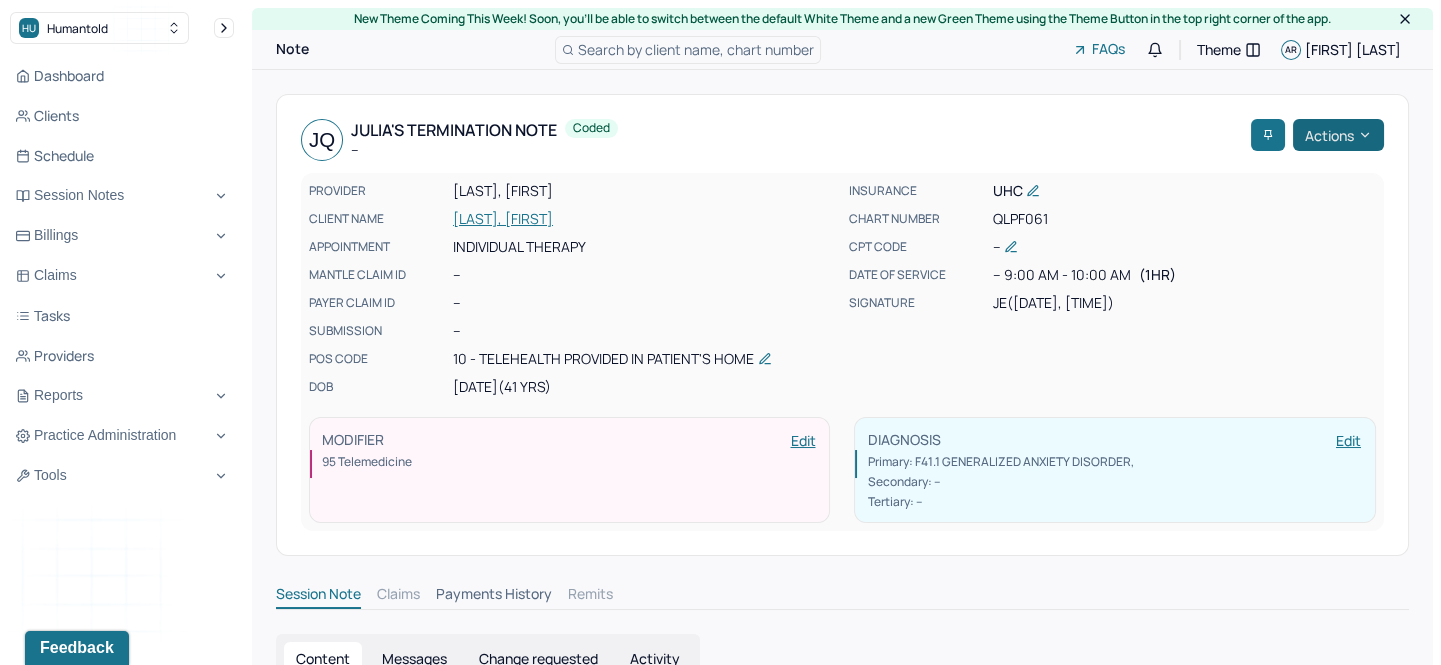 click 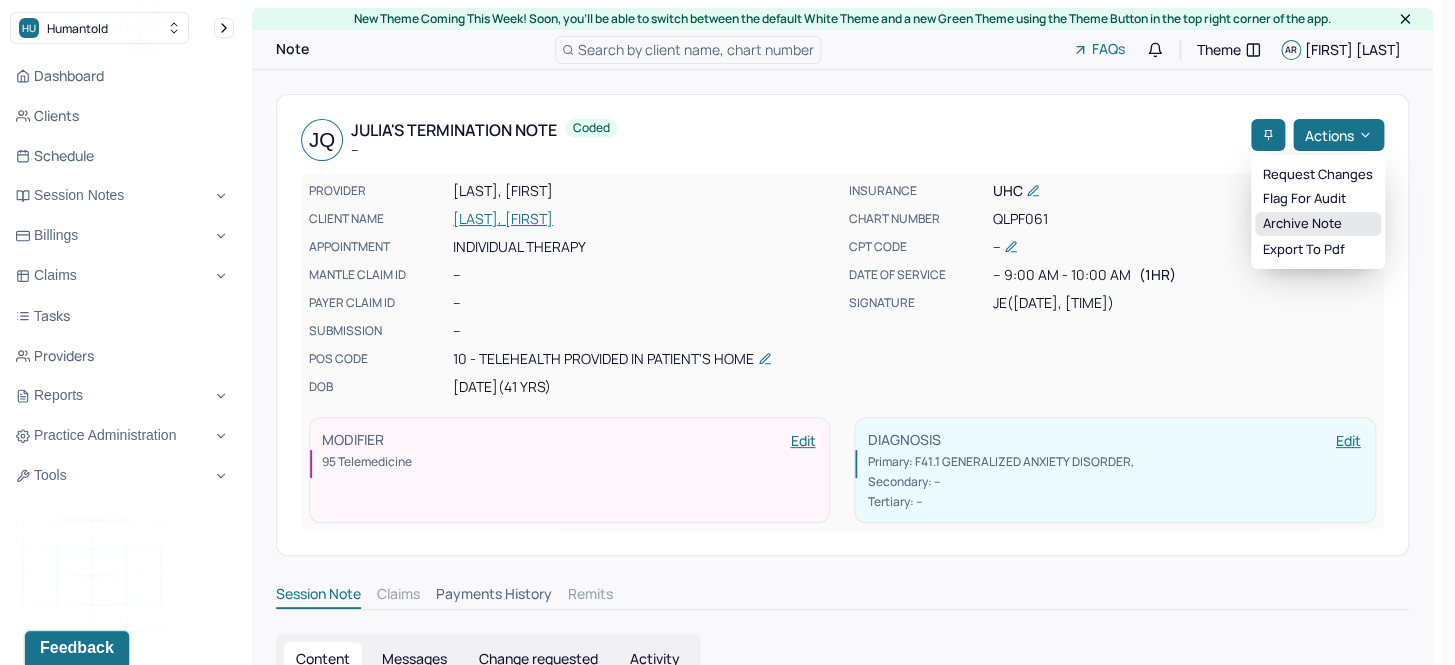 click on "Archive note" at bounding box center [1318, 224] 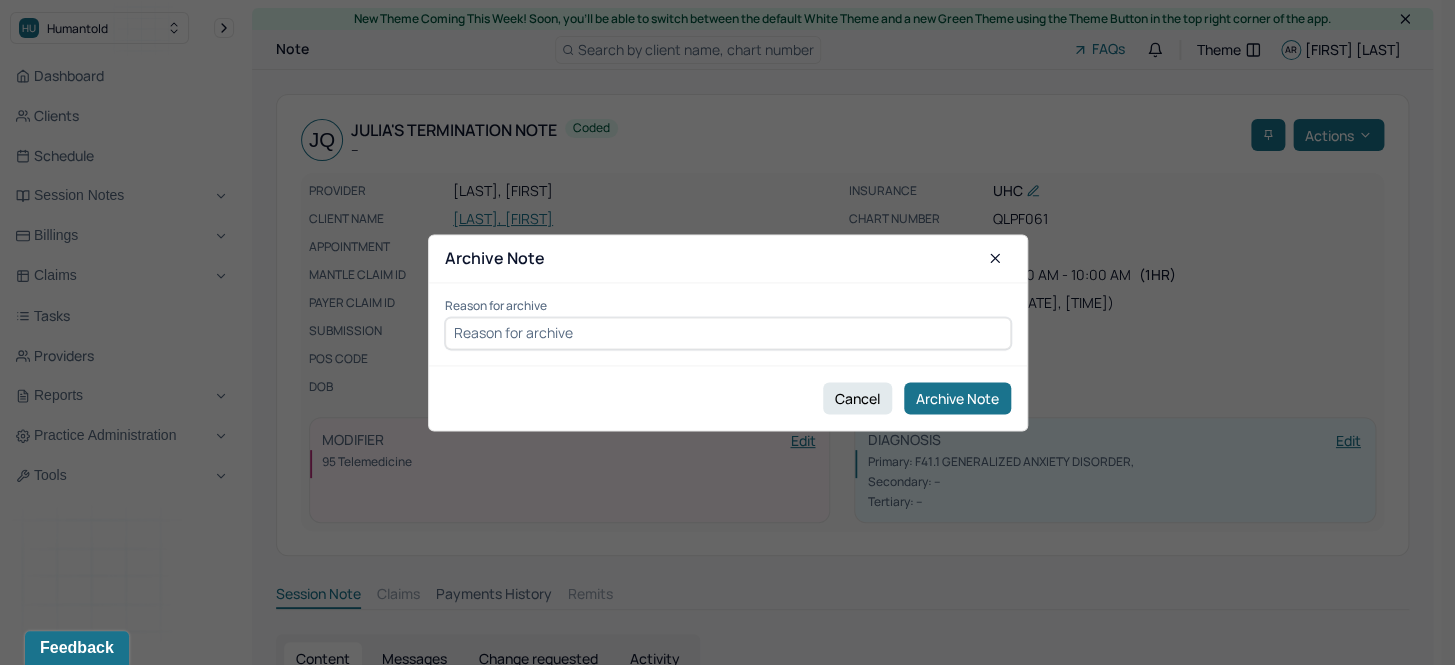 click at bounding box center [728, 333] 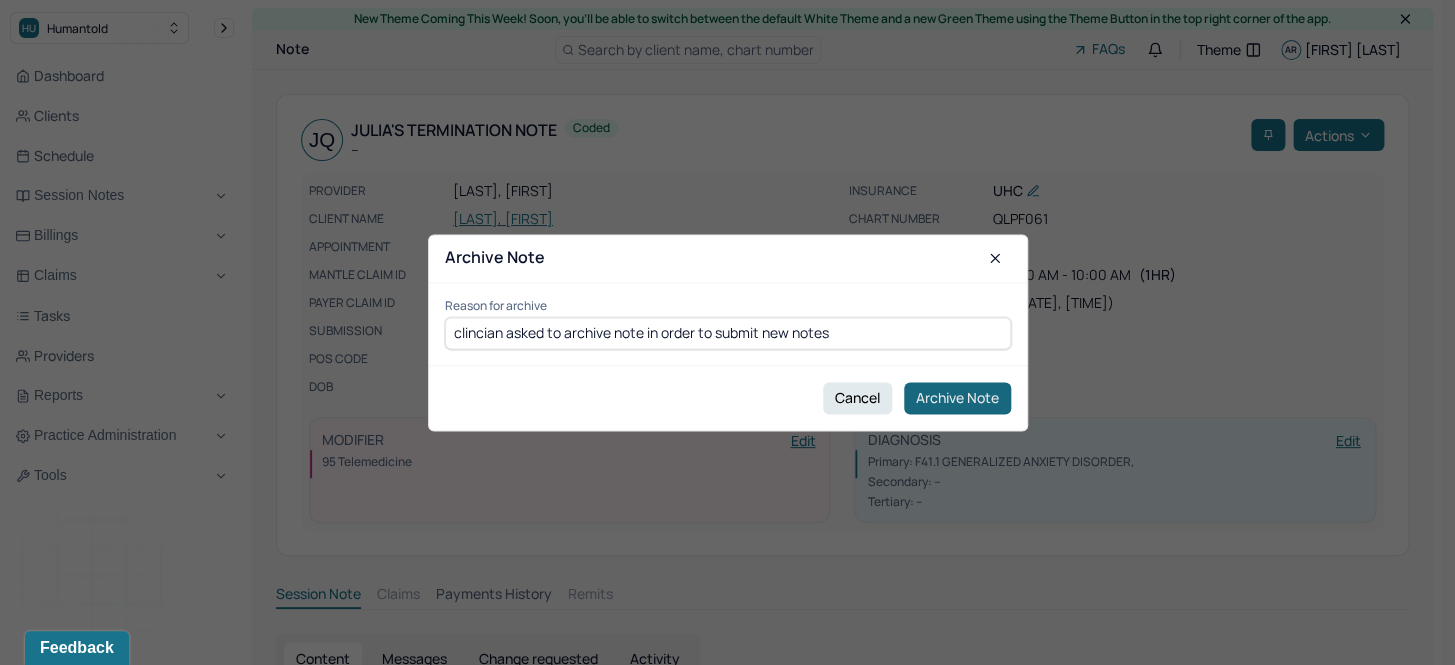 type on "clincian asked to archive note in order to submit new notes" 